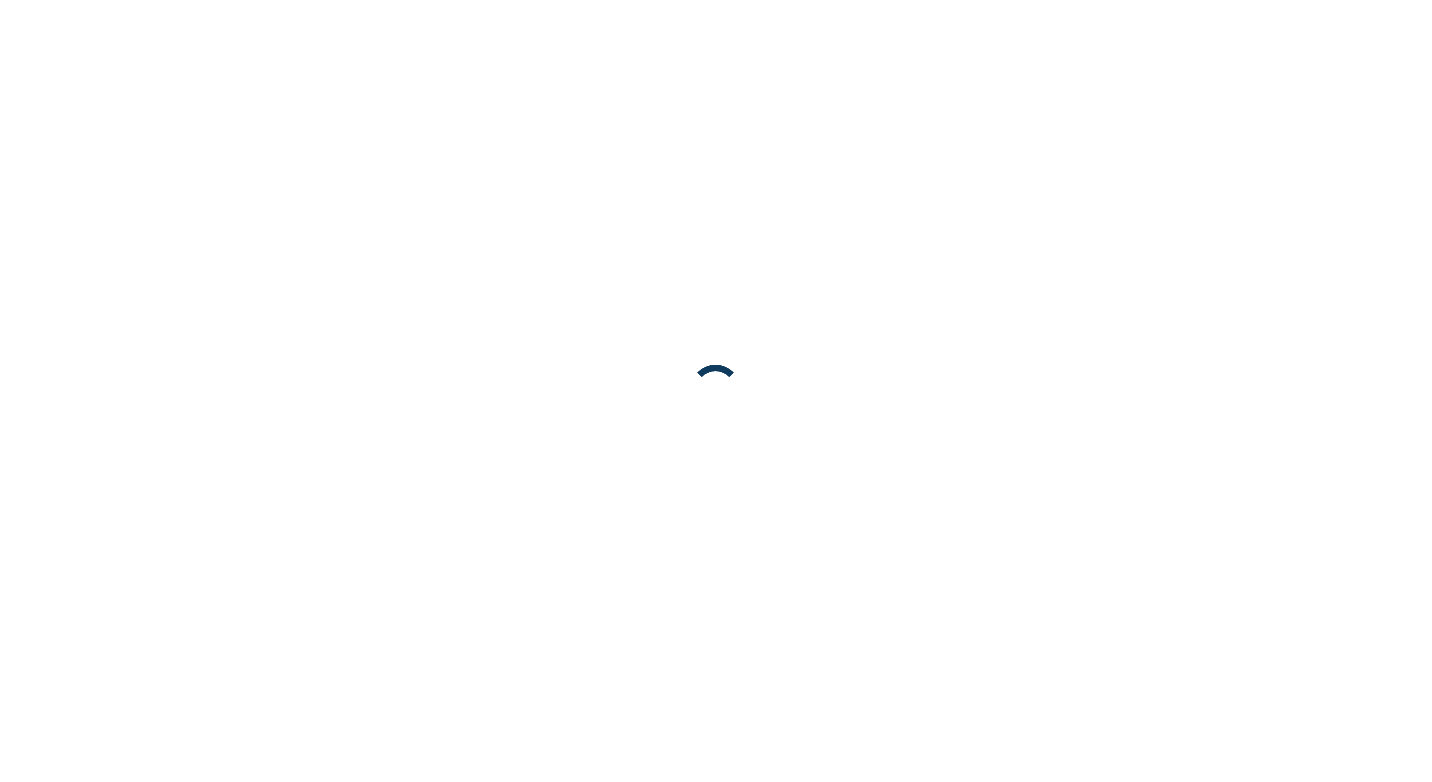 scroll, scrollTop: 0, scrollLeft: 0, axis: both 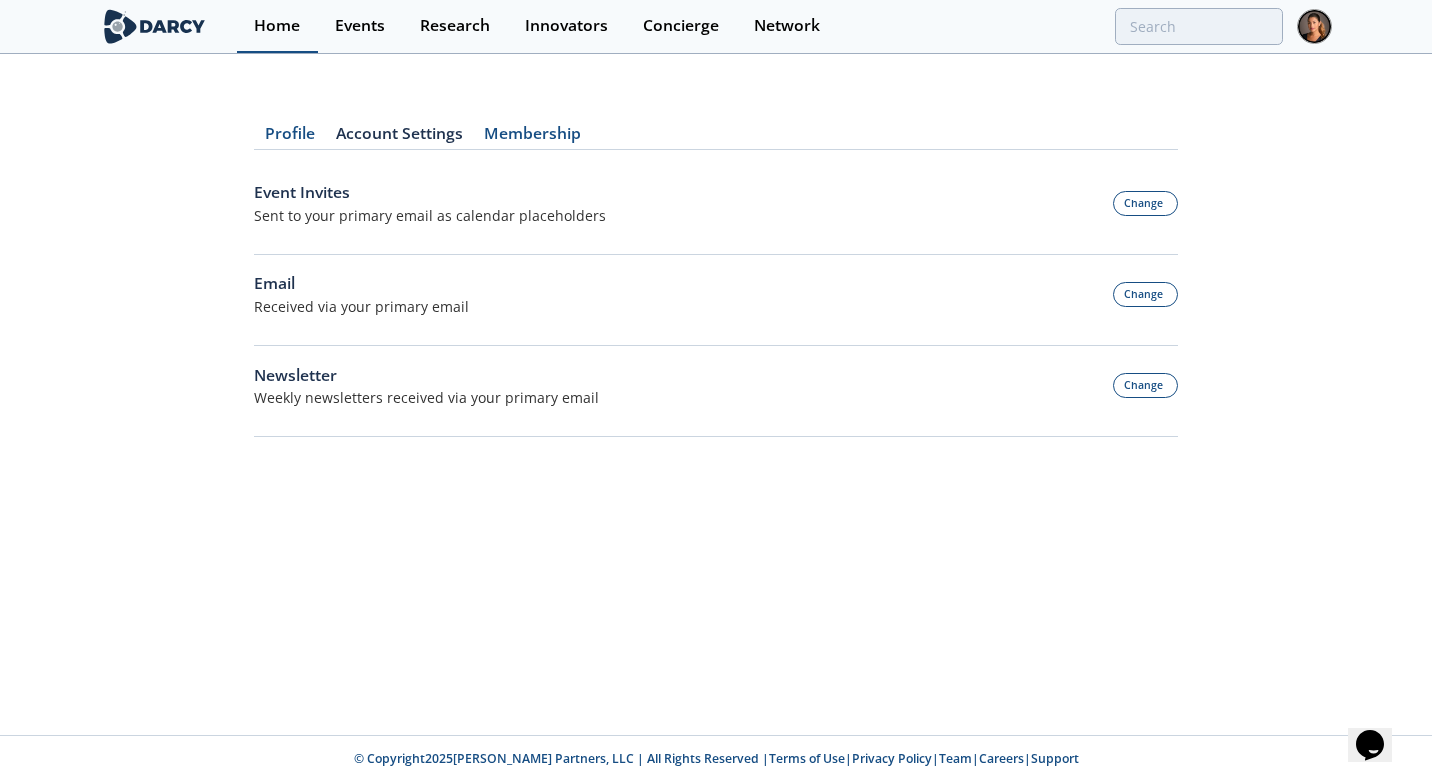 click on "Home" at bounding box center [277, 26] 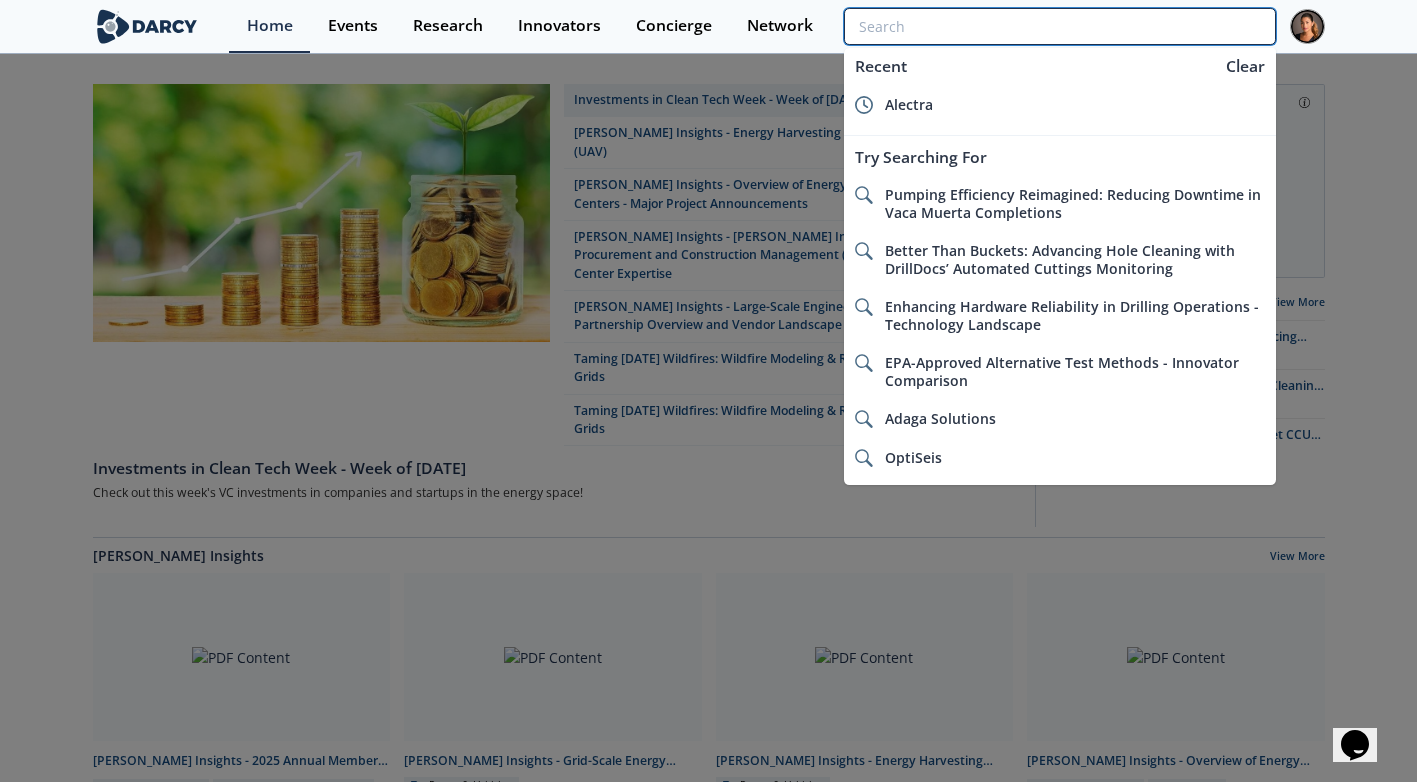 click at bounding box center (1059, 26) 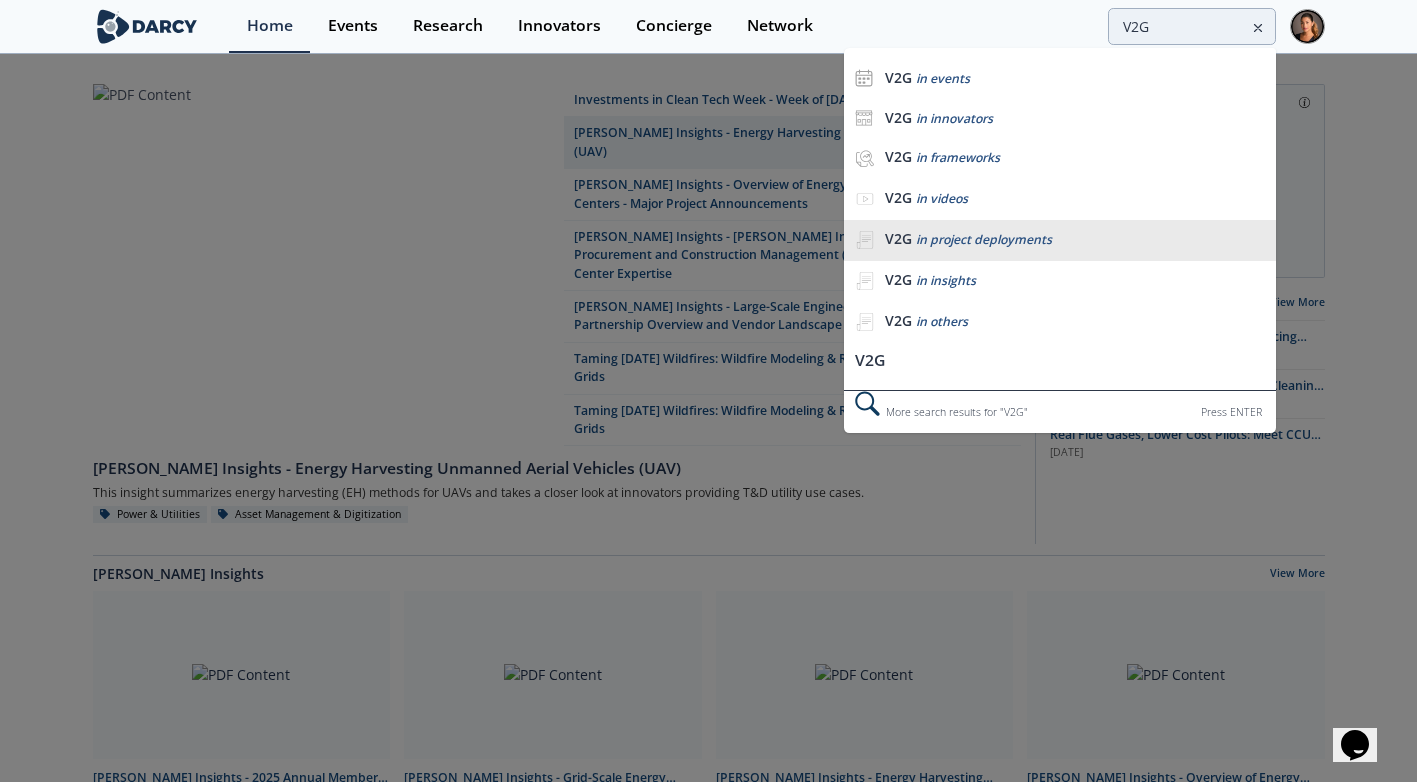 click on "in project deployments" at bounding box center (984, 239) 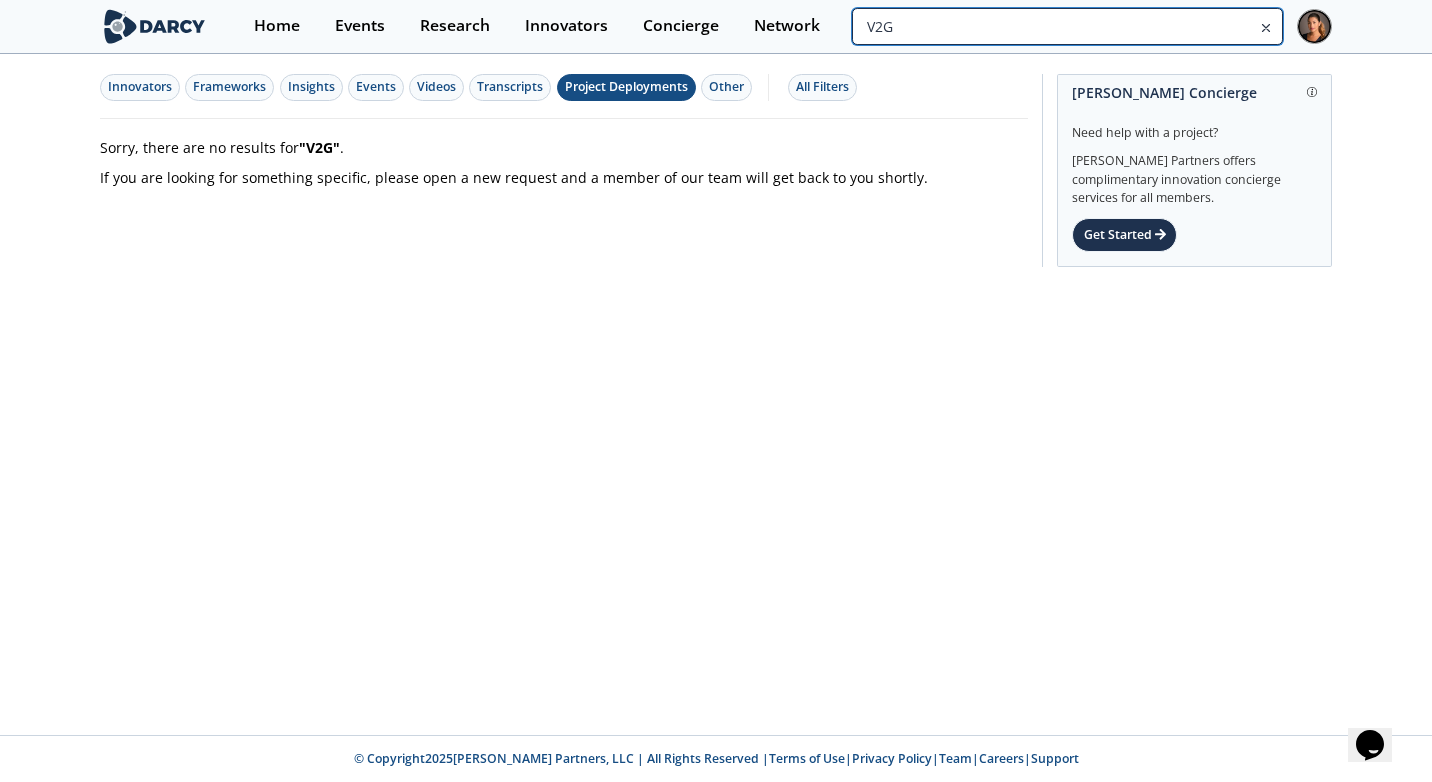 click on "V2G" at bounding box center (1067, 26) 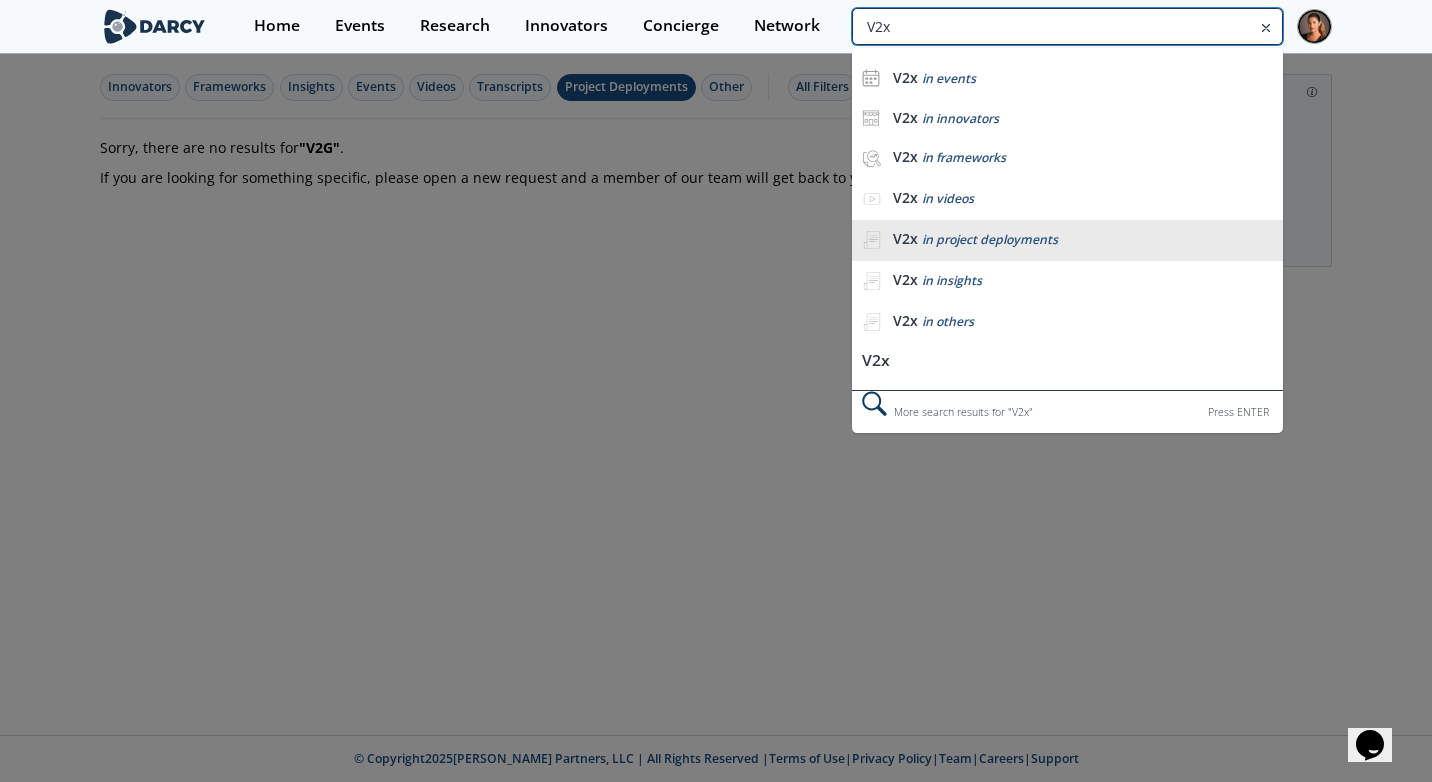 type on "V2x" 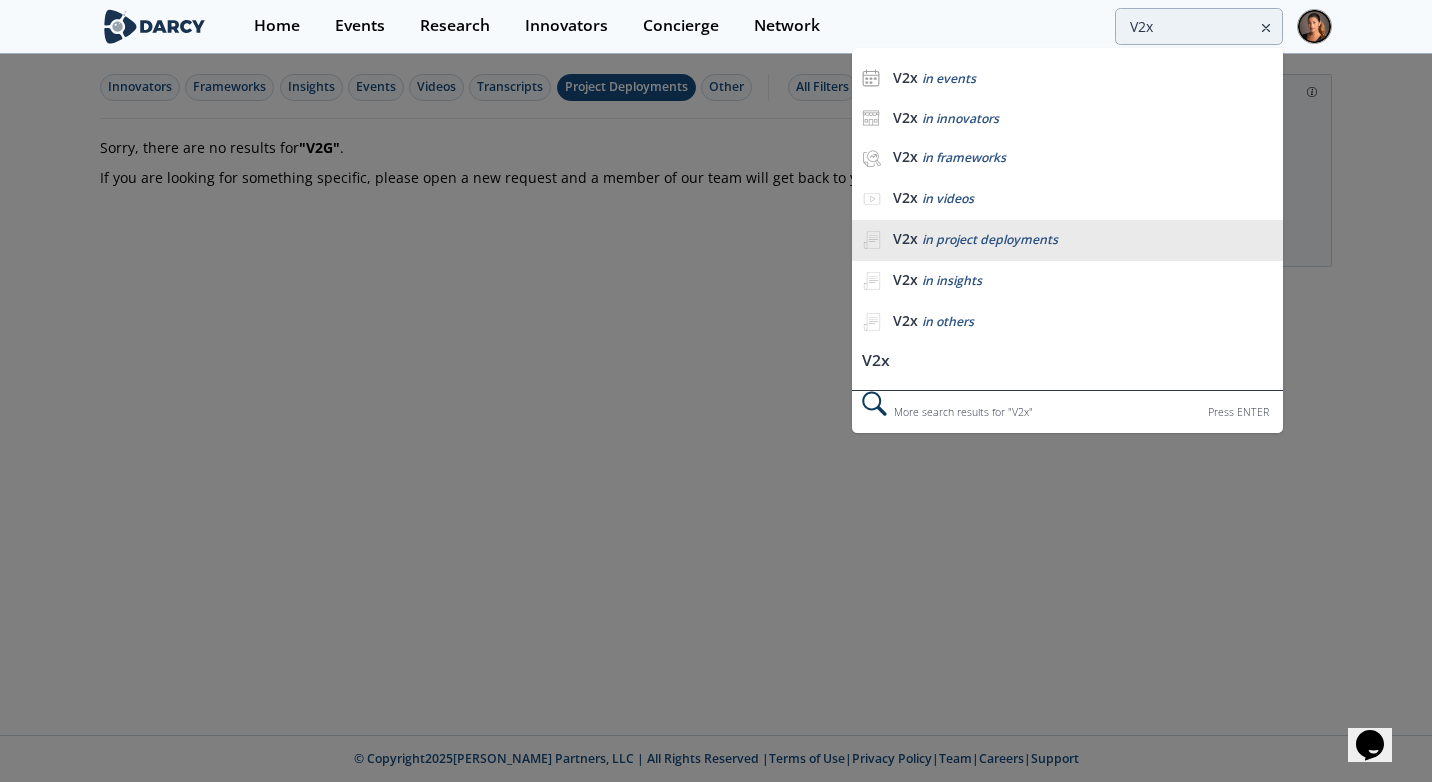 click on "V2x
in project deployments" at bounding box center (1067, 240) 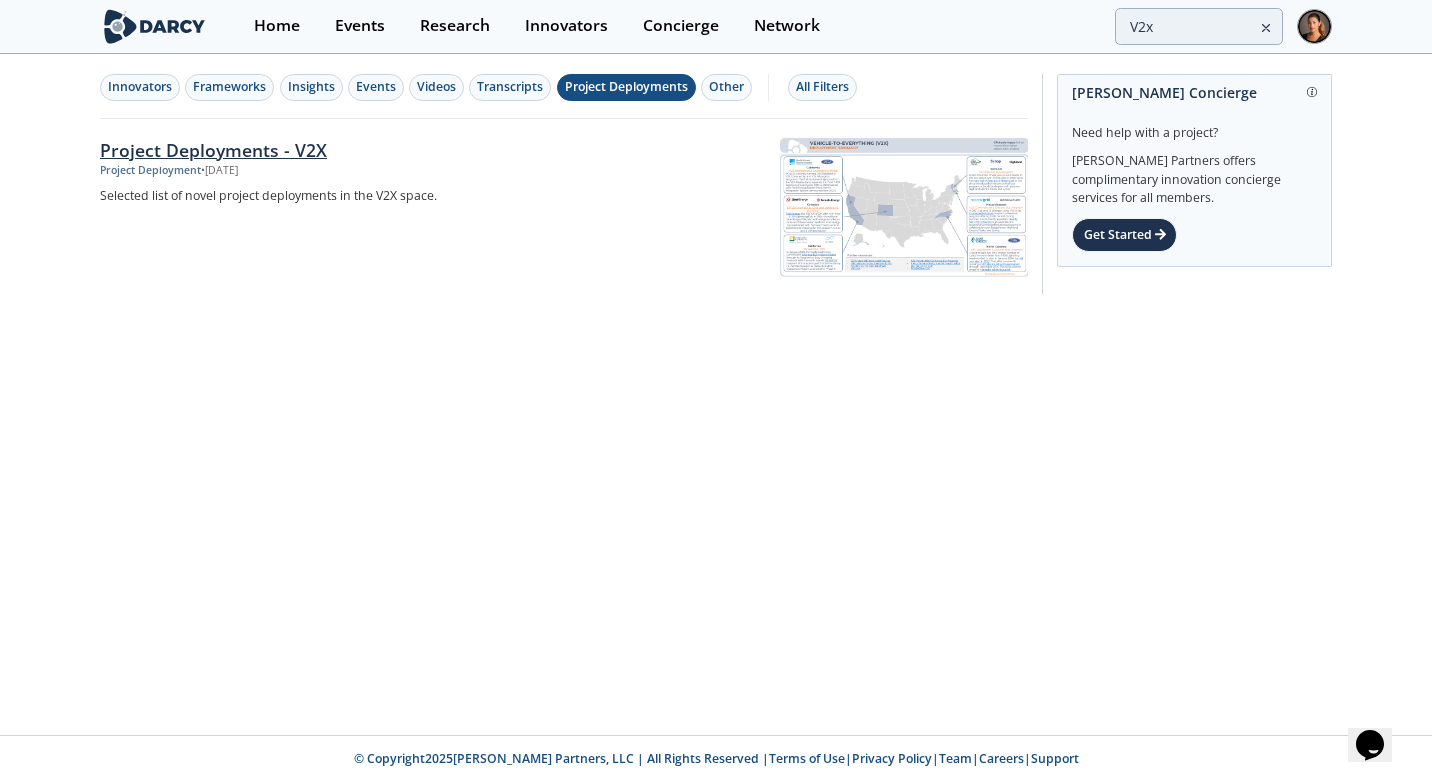 click on "Project Deployments - V2X" at bounding box center [431, 150] 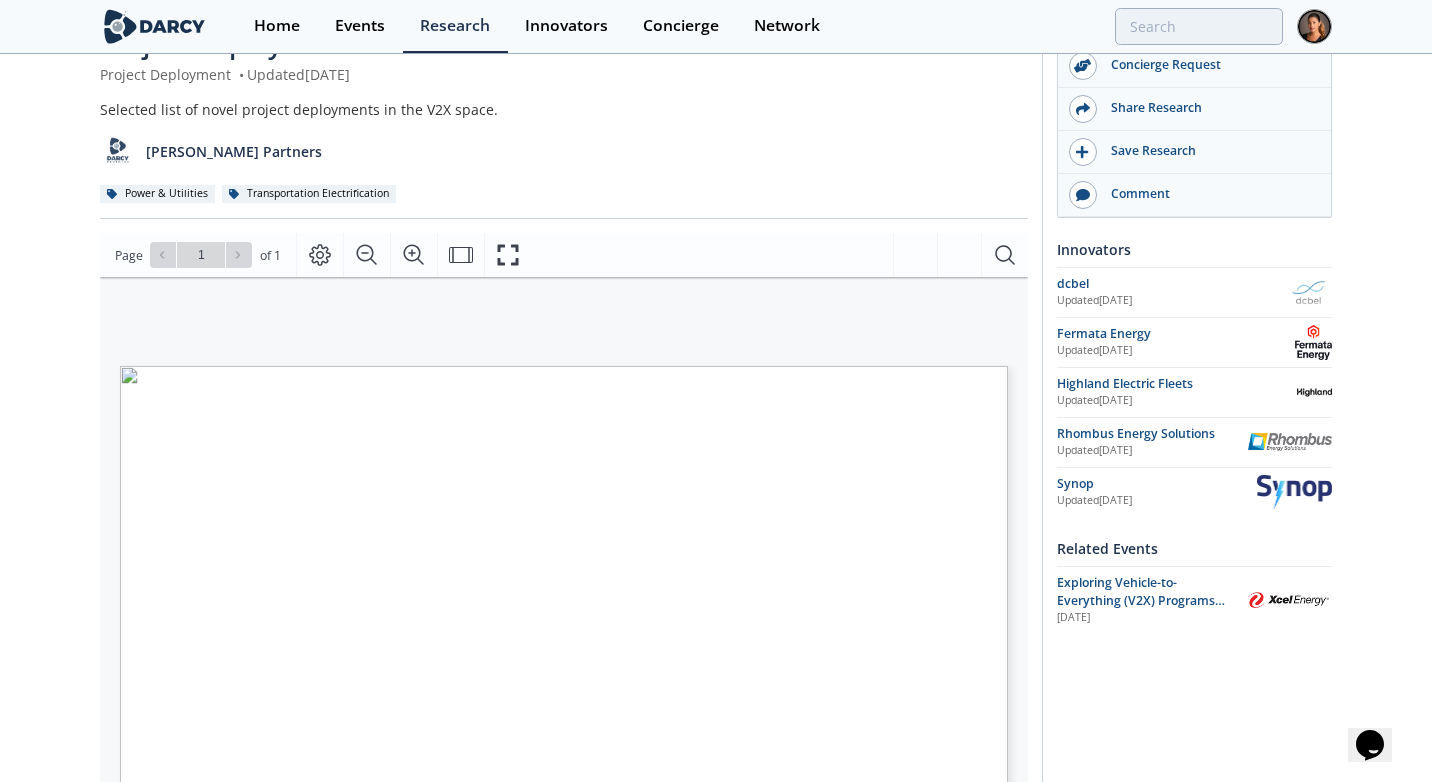 scroll, scrollTop: 100, scrollLeft: 0, axis: vertical 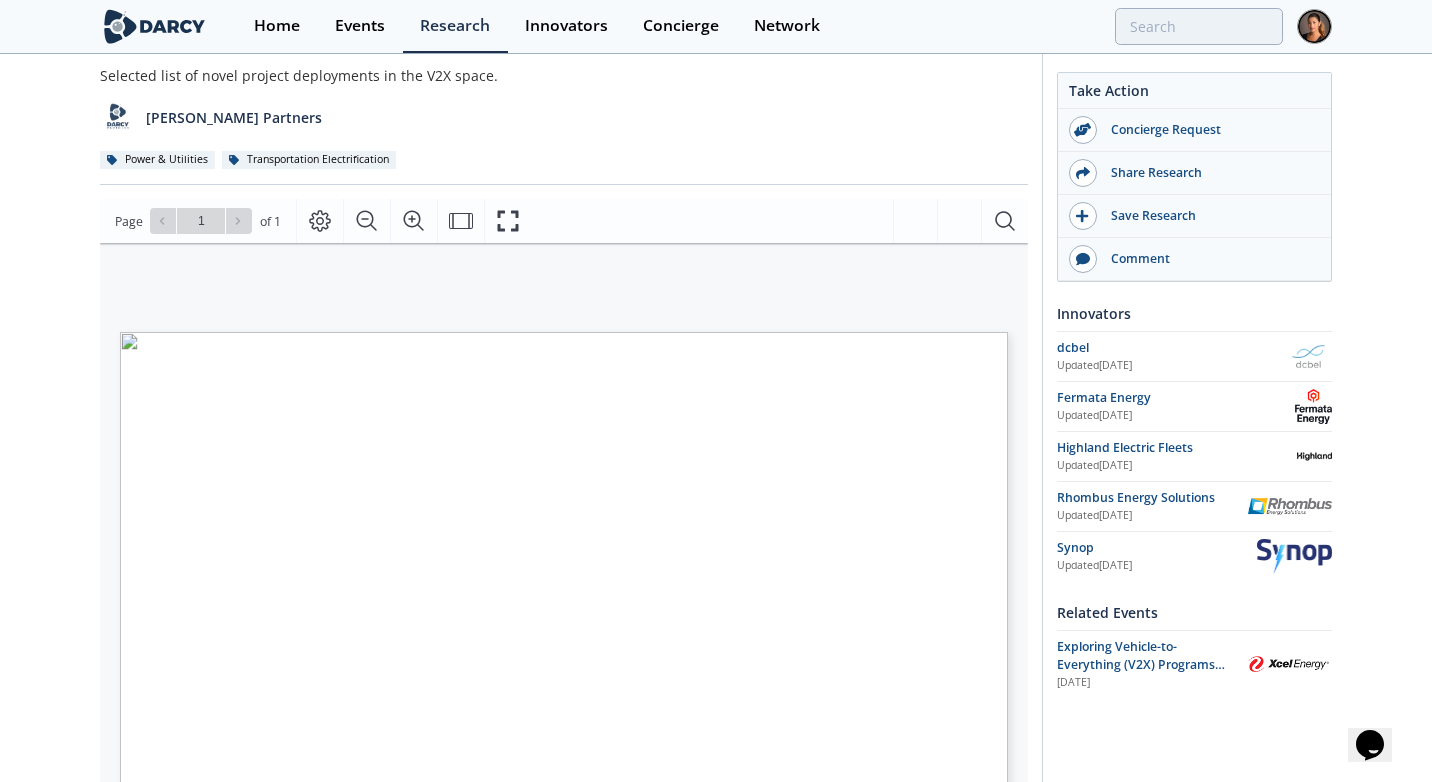 click at bounding box center (875, 728) 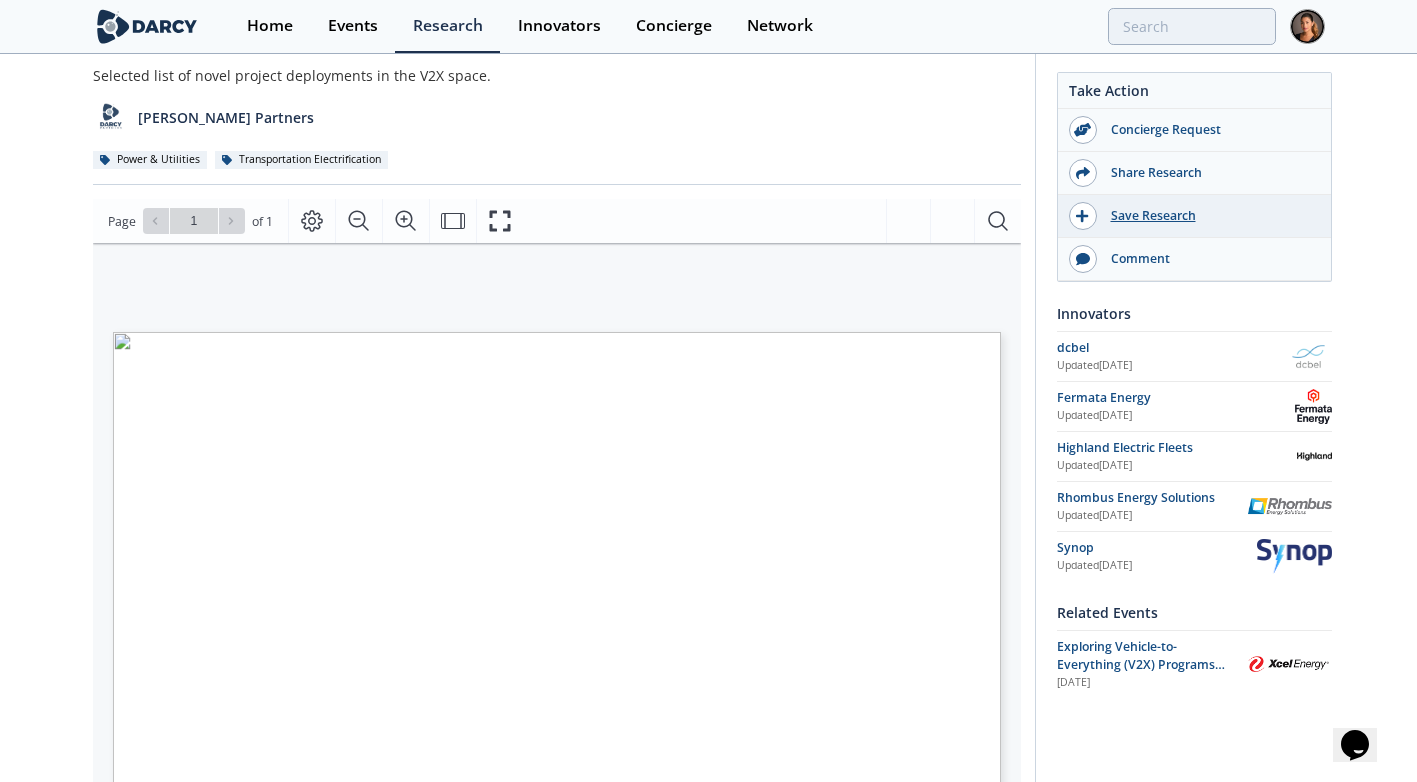 click on "Save Research" at bounding box center (1209, 216) 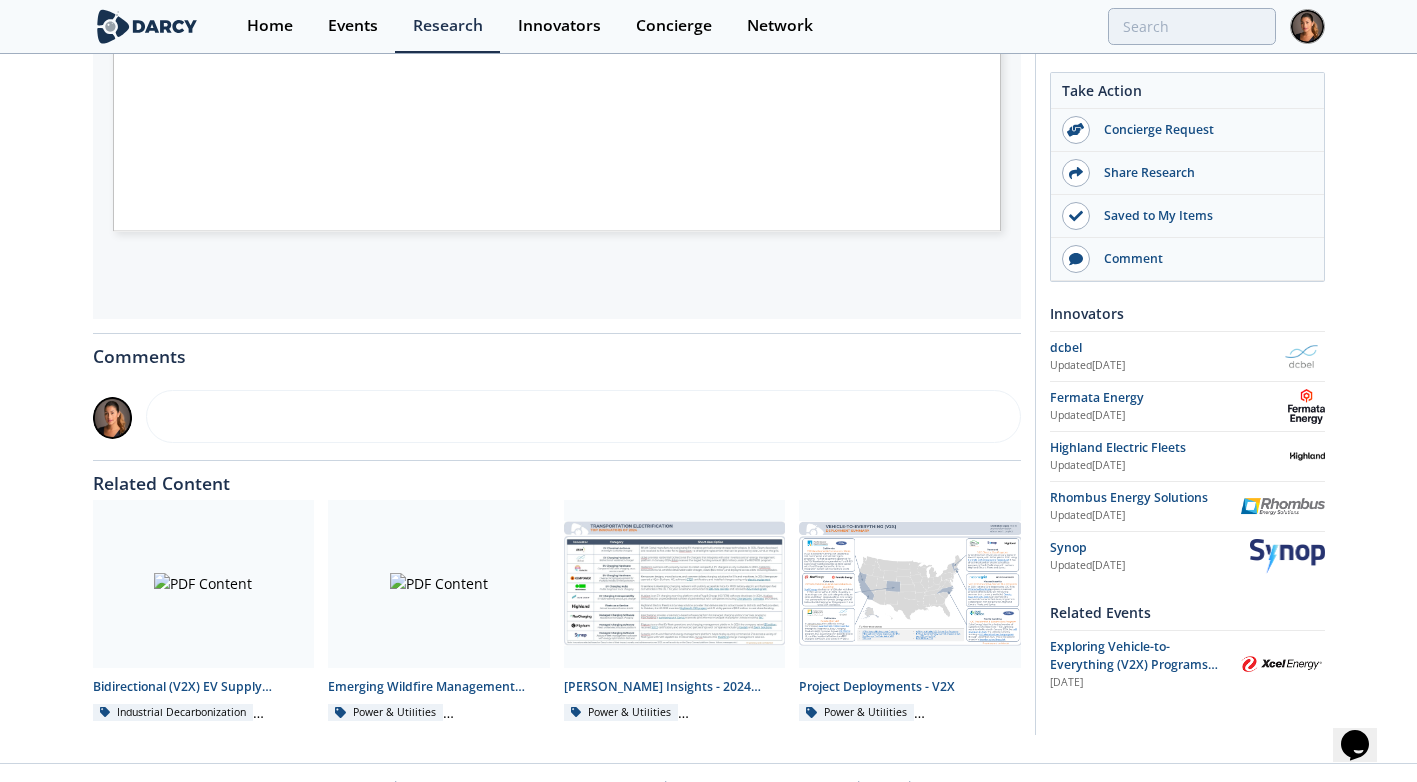 scroll, scrollTop: 729, scrollLeft: 0, axis: vertical 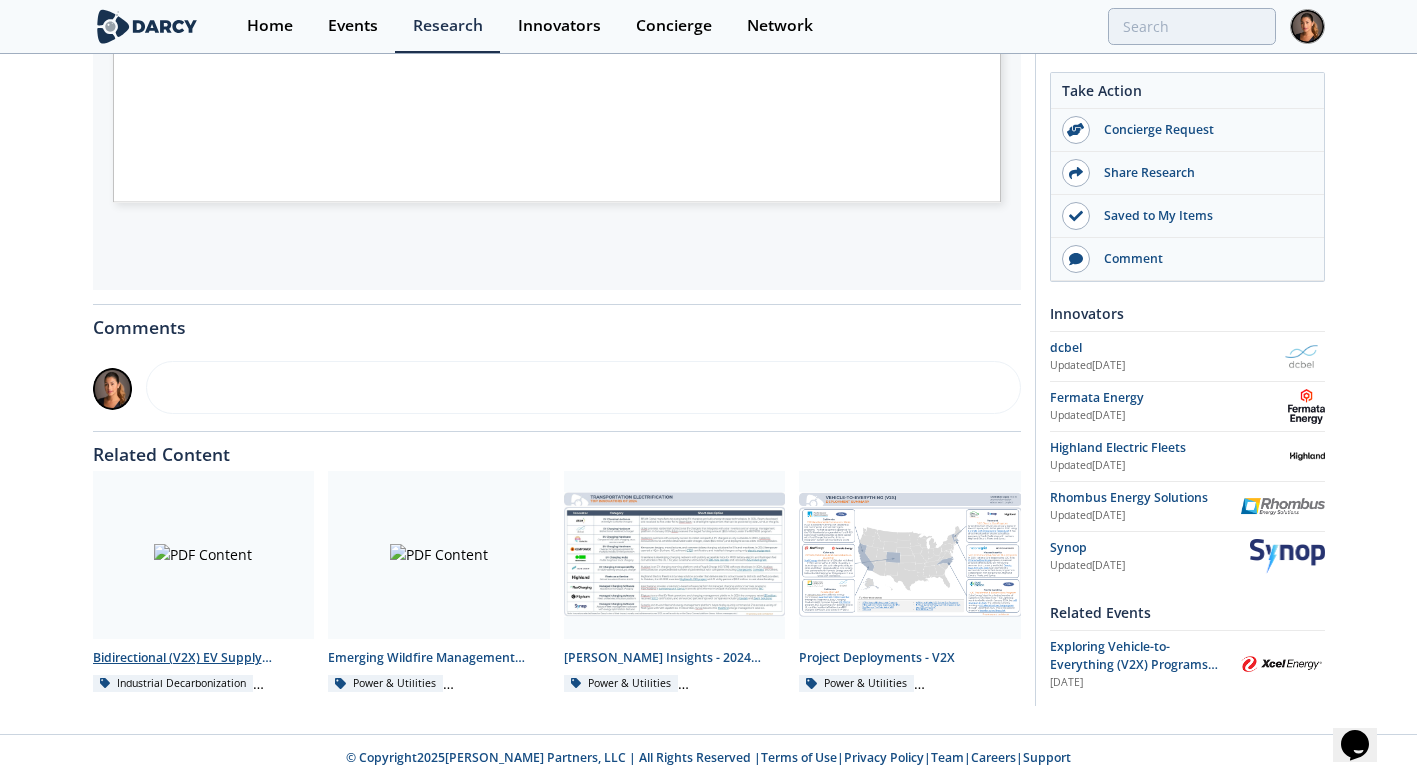 click on "Bidirectional (V2X) EV Supply Equipment (EVSE) - Innovator Landscape" at bounding box center (204, 658) 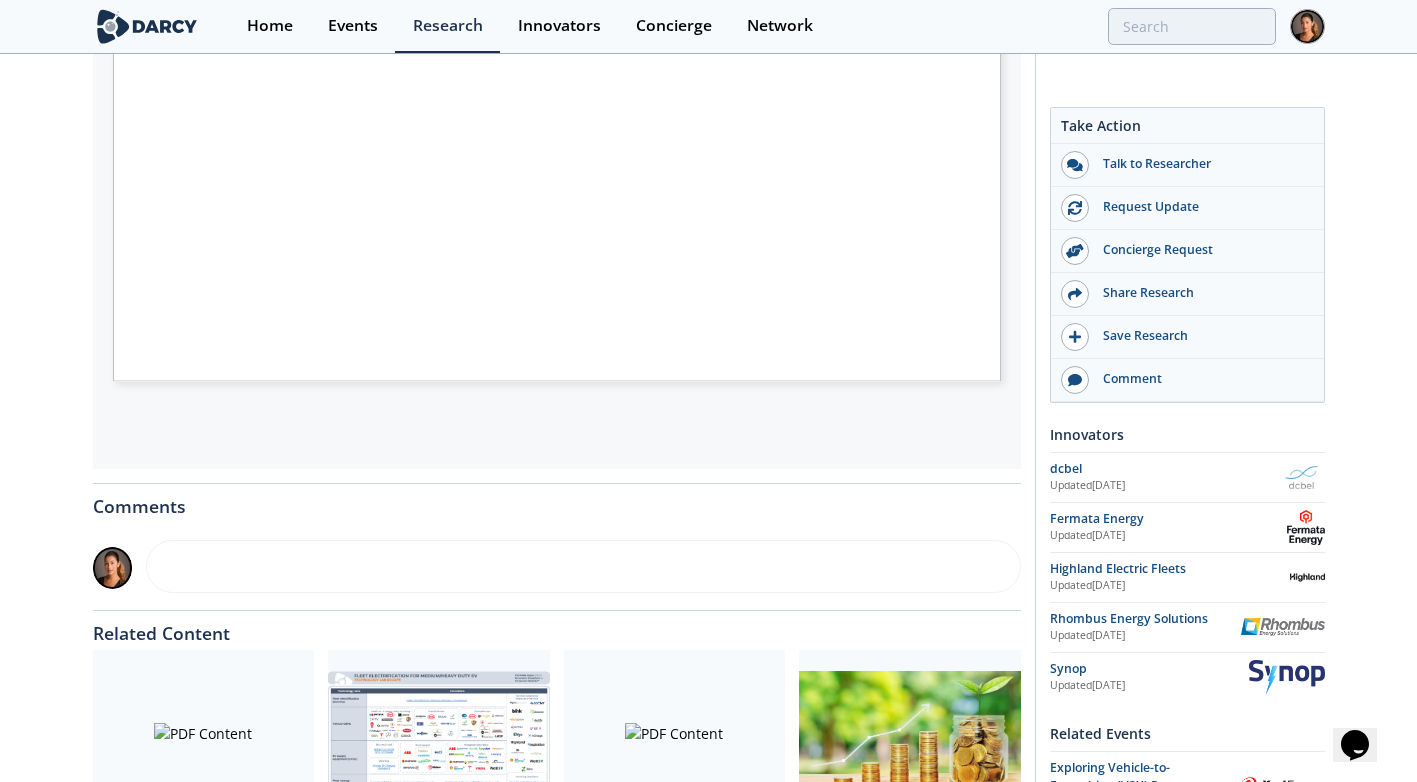 scroll, scrollTop: 571, scrollLeft: 0, axis: vertical 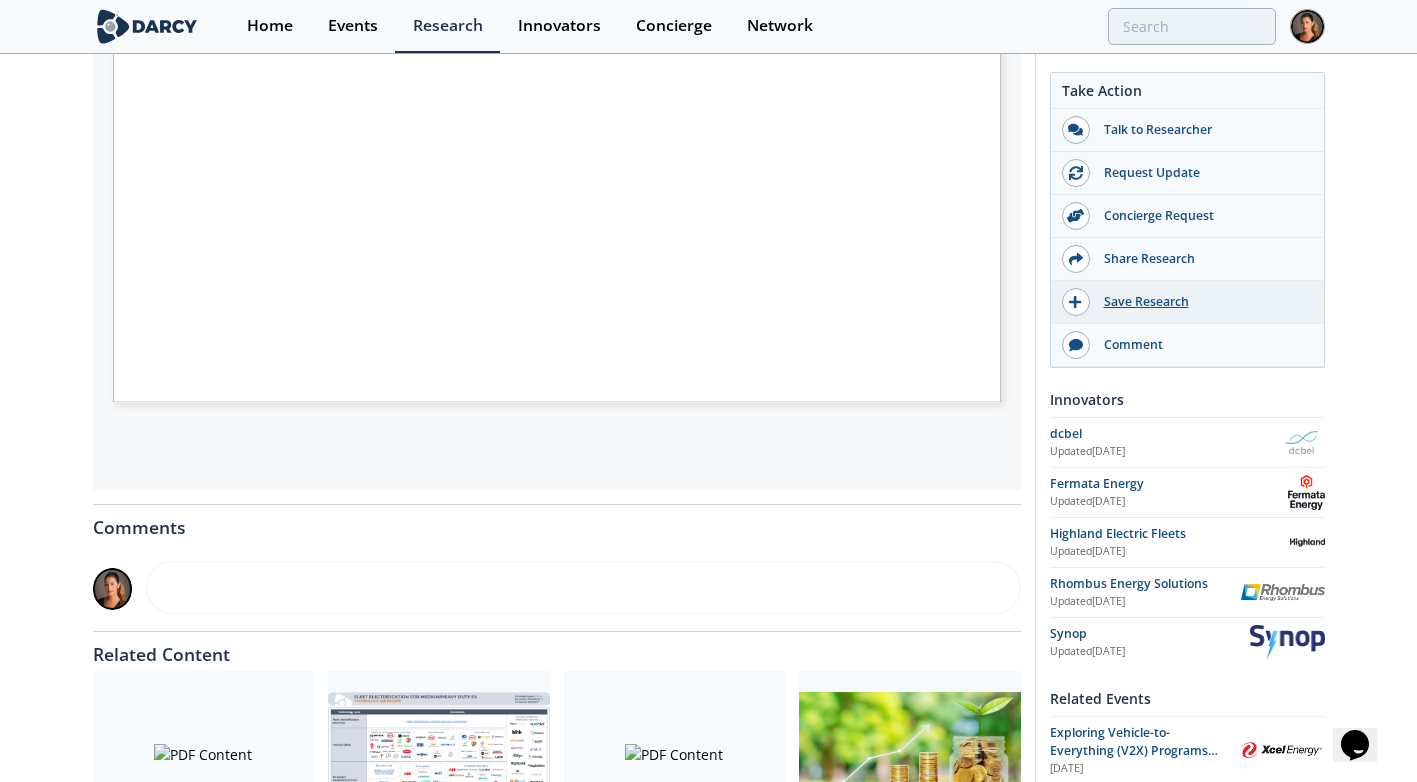 click on "Save Research" at bounding box center [1202, 302] 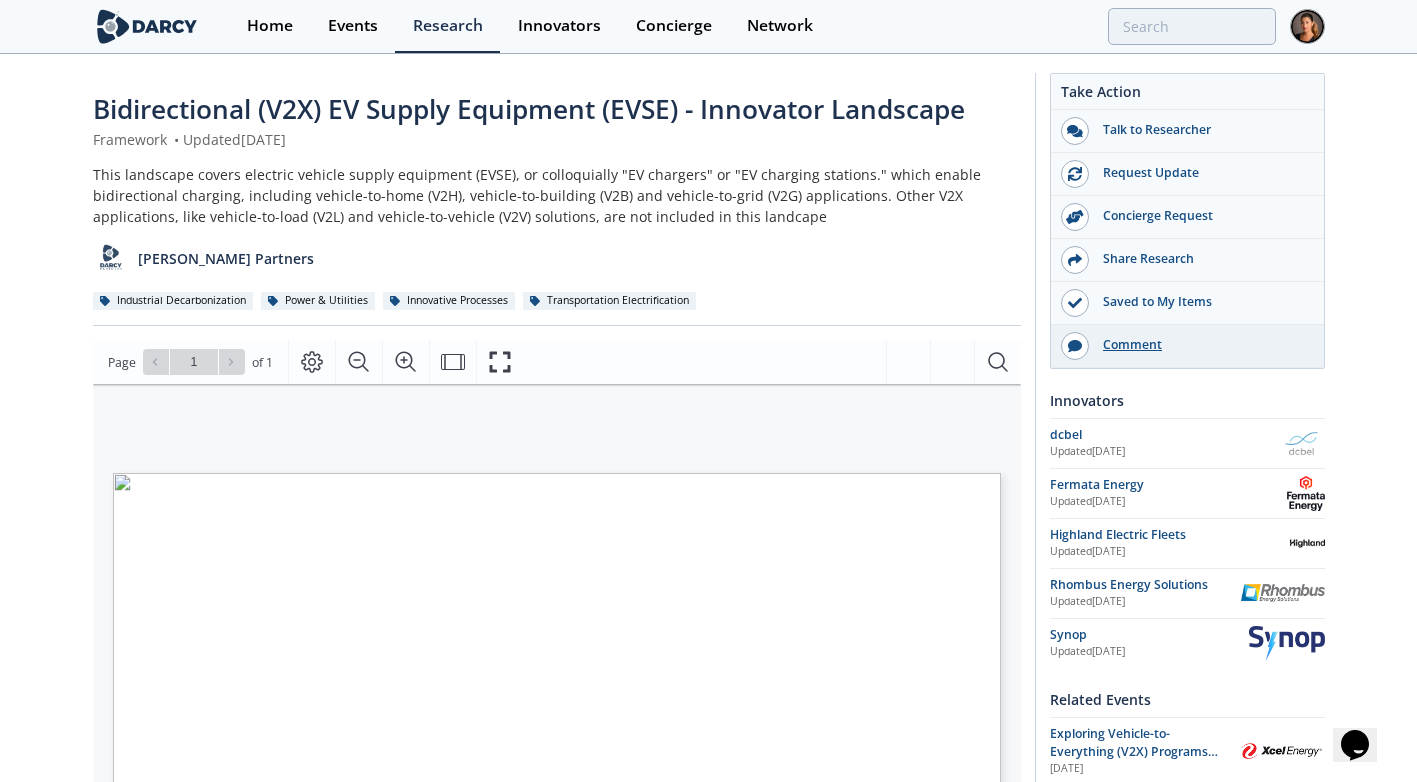 scroll, scrollTop: 0, scrollLeft: 0, axis: both 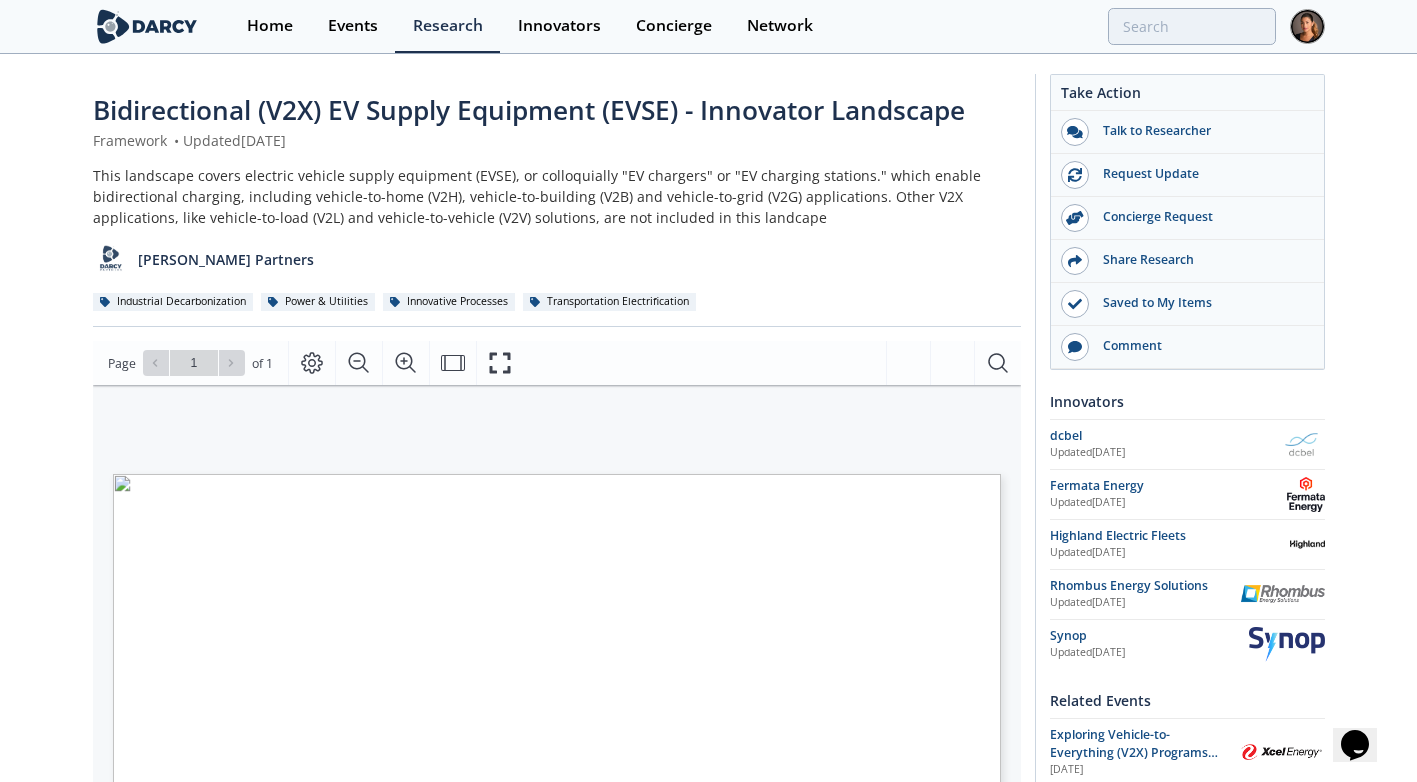 click at bounding box center [1307, 26] 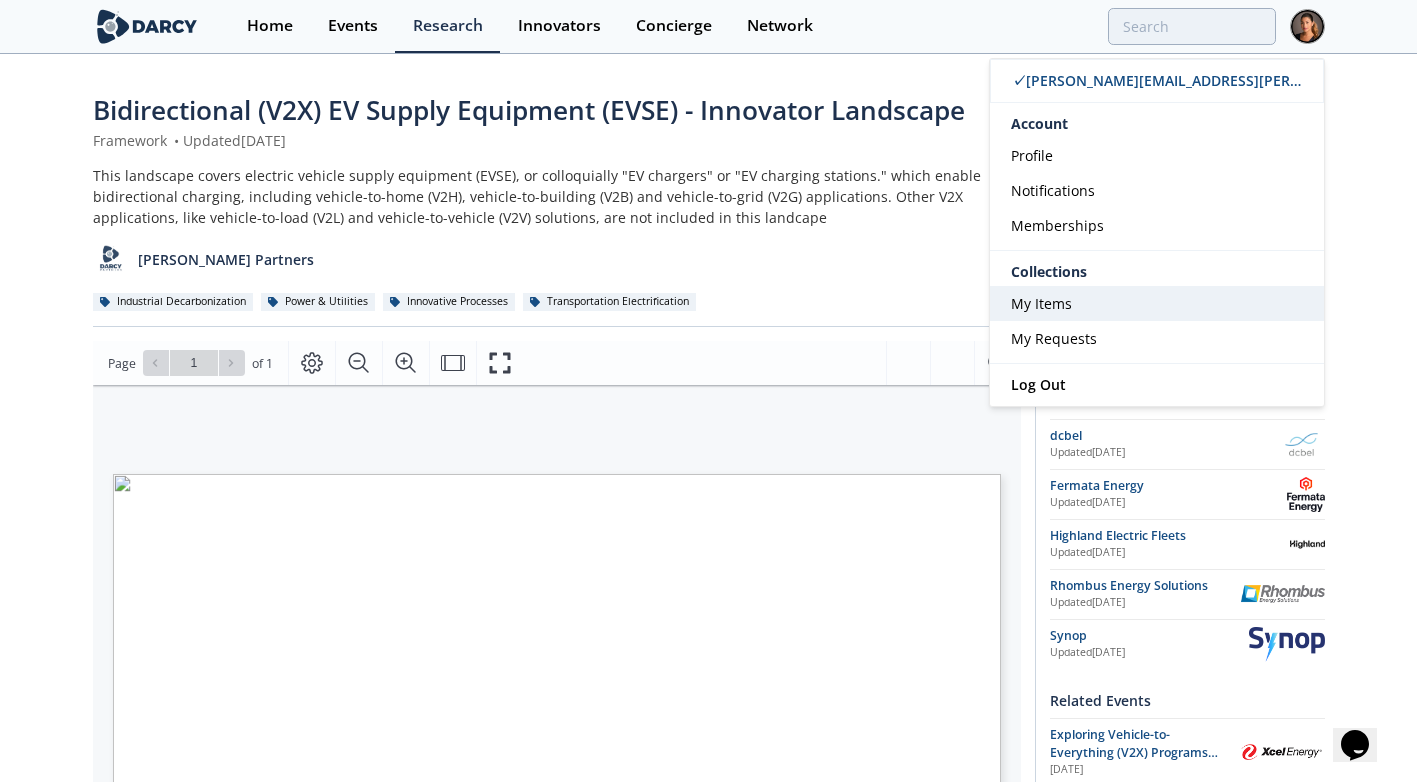 click on "My Items" at bounding box center [1041, 303] 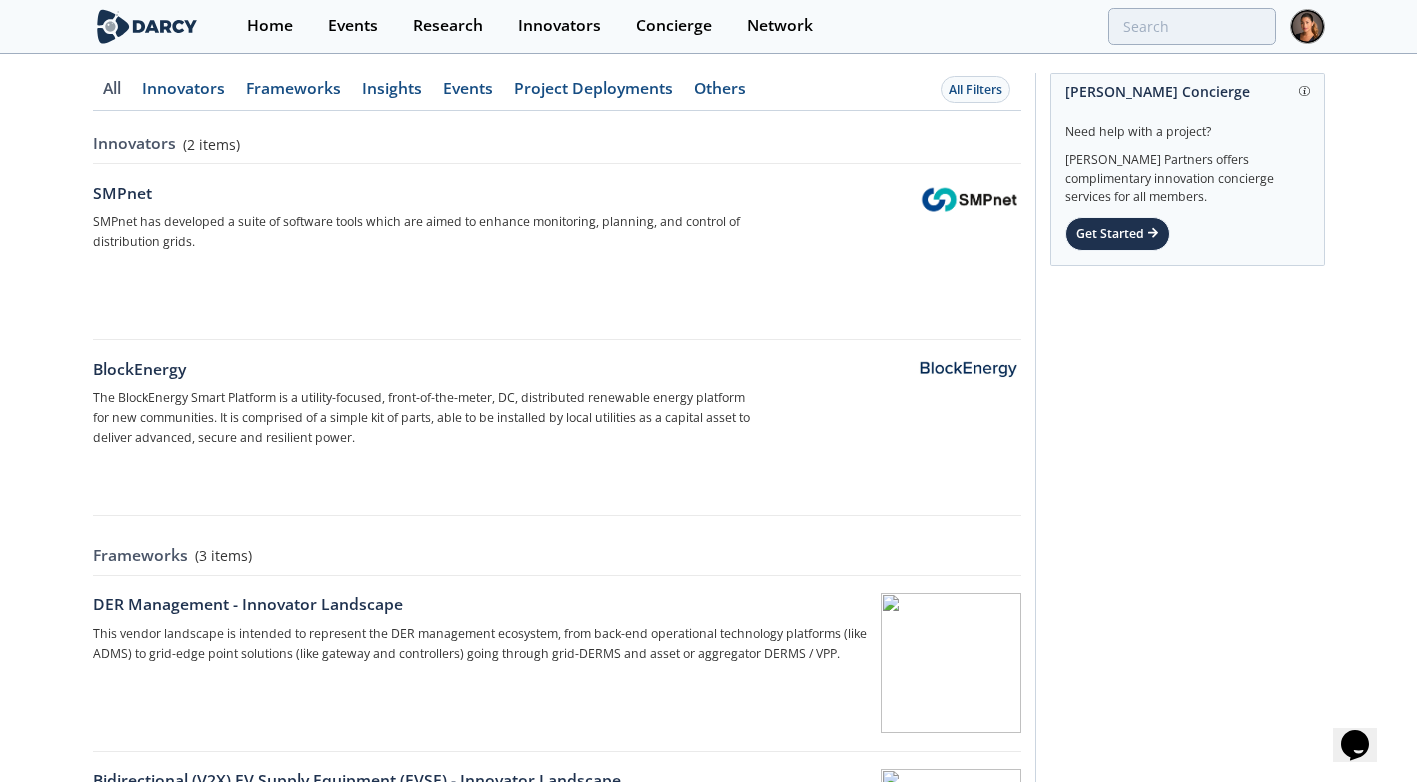 scroll, scrollTop: 0, scrollLeft: 0, axis: both 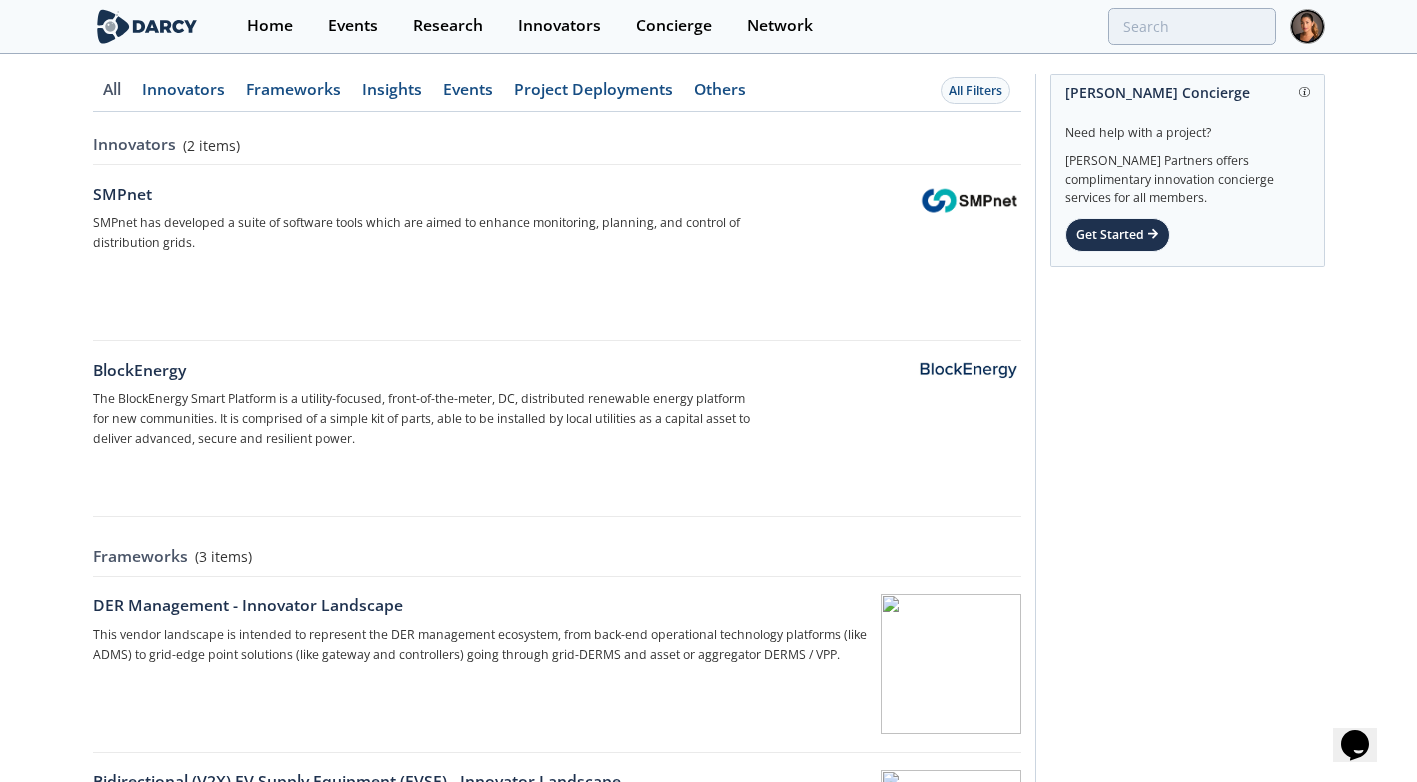 click on "All
Innovators
Frameworks
Insights
Events
Project Deployments
Others
All Filters
Innovators
( 2 items )
SMPnet" at bounding box center (557, 1417) 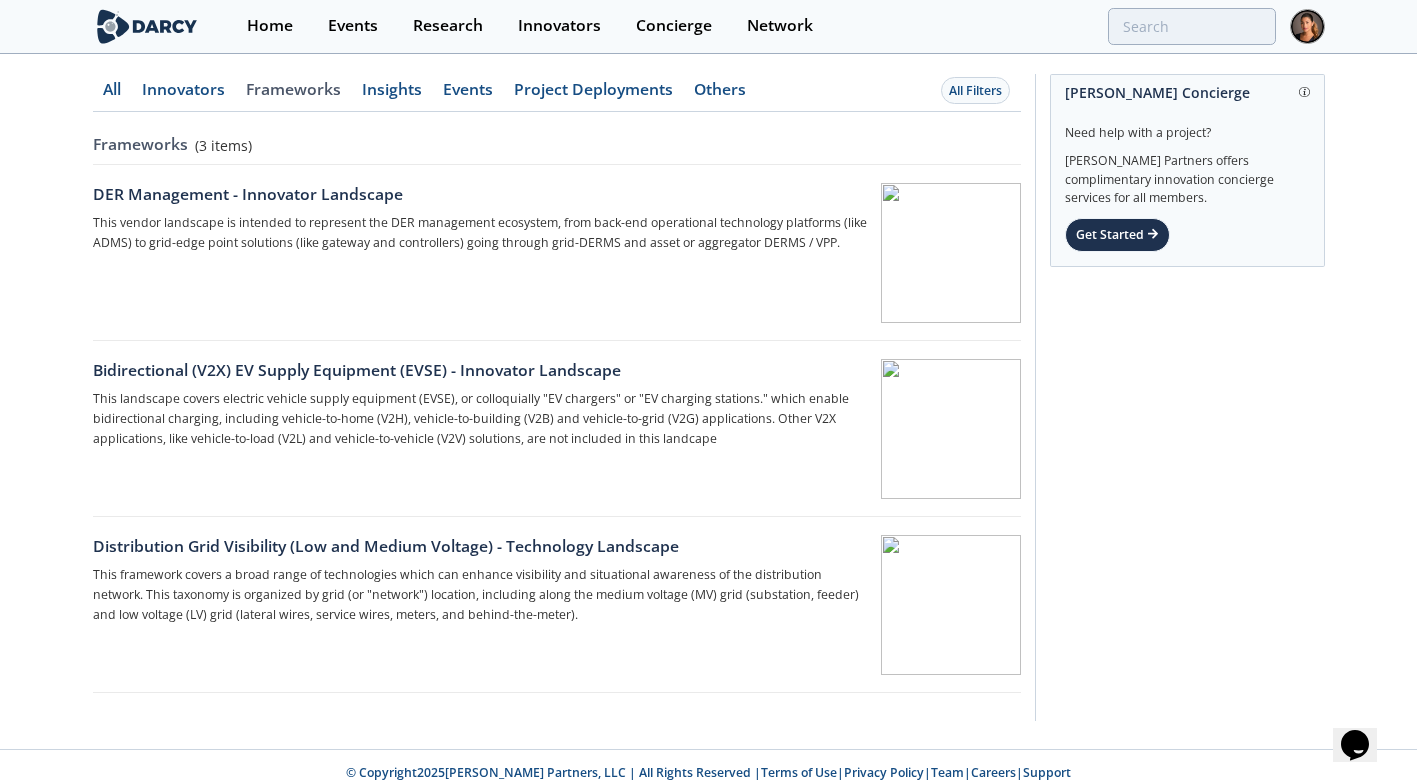 click on "Project Deployments" at bounding box center (112, 97) 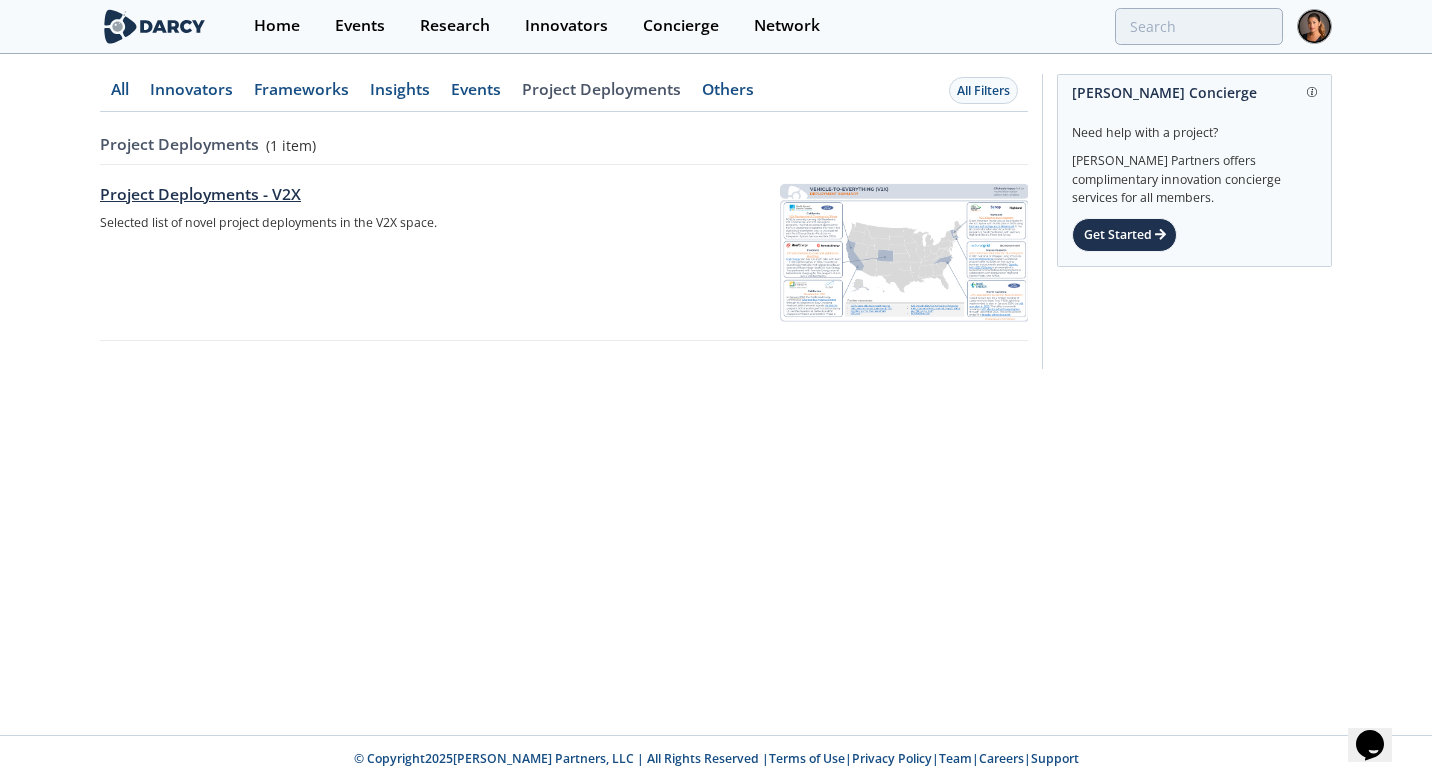 click on "Project Deployments - V2X" at bounding box center [433, 195] 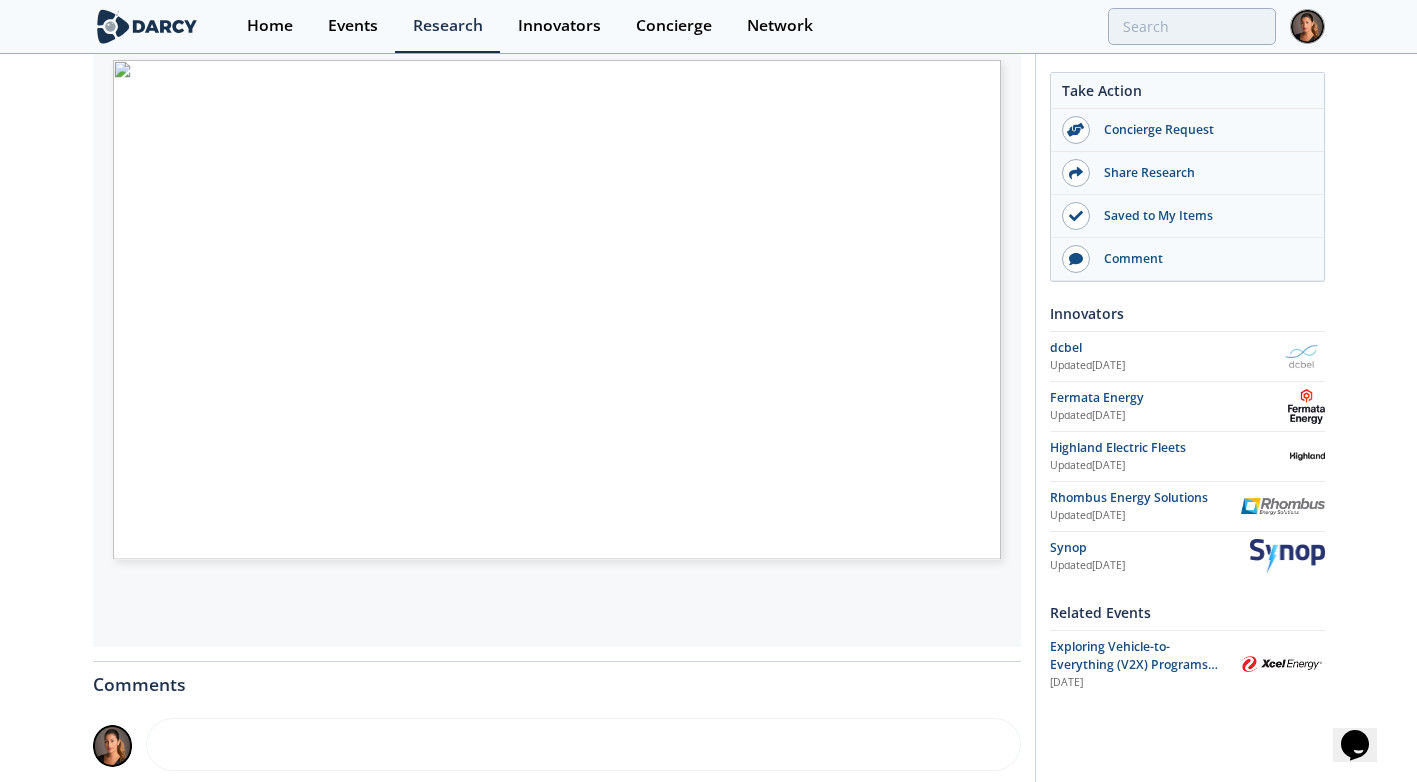 scroll, scrollTop: 400, scrollLeft: 0, axis: vertical 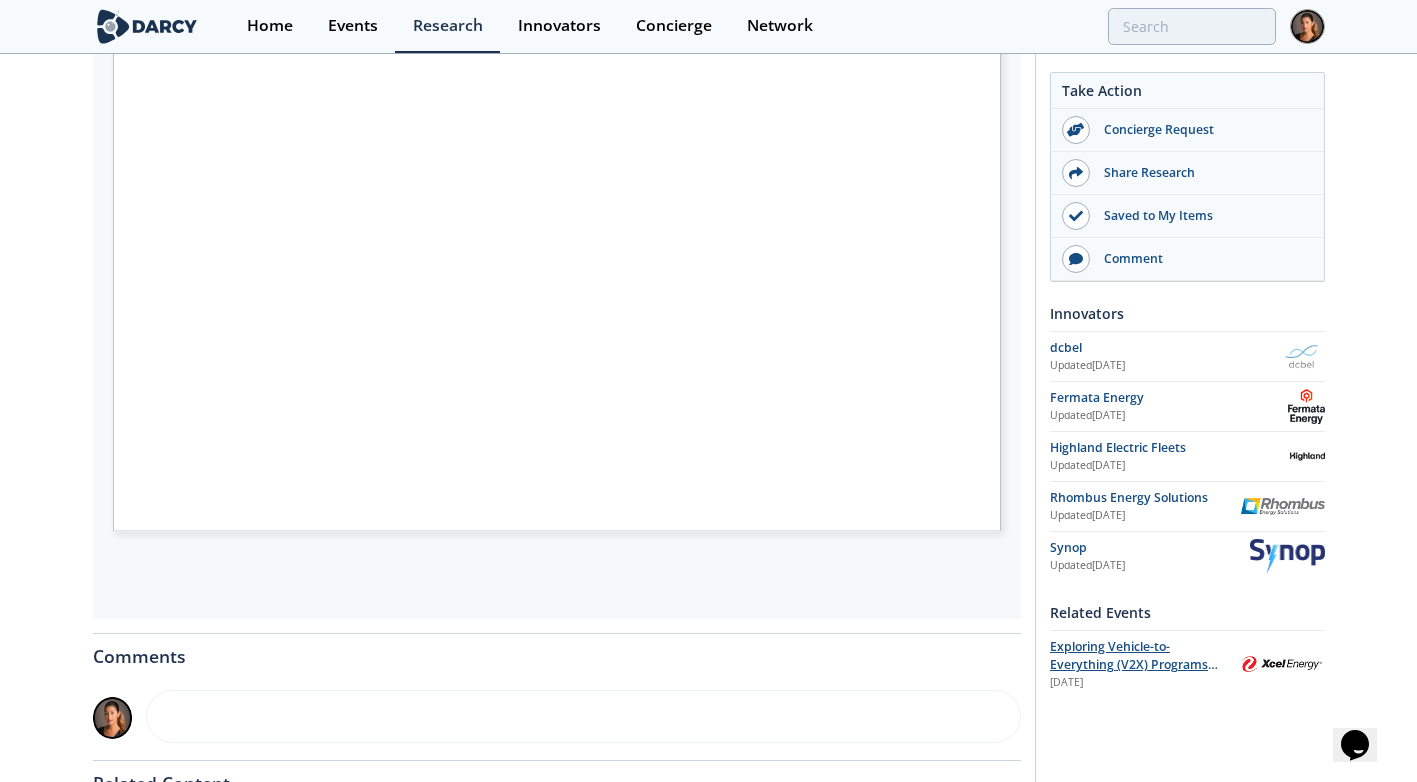 click on "Exploring Vehicle-to-Everything (V2X) Programs with PG&E and Xcel Energy" at bounding box center (1138, 656) 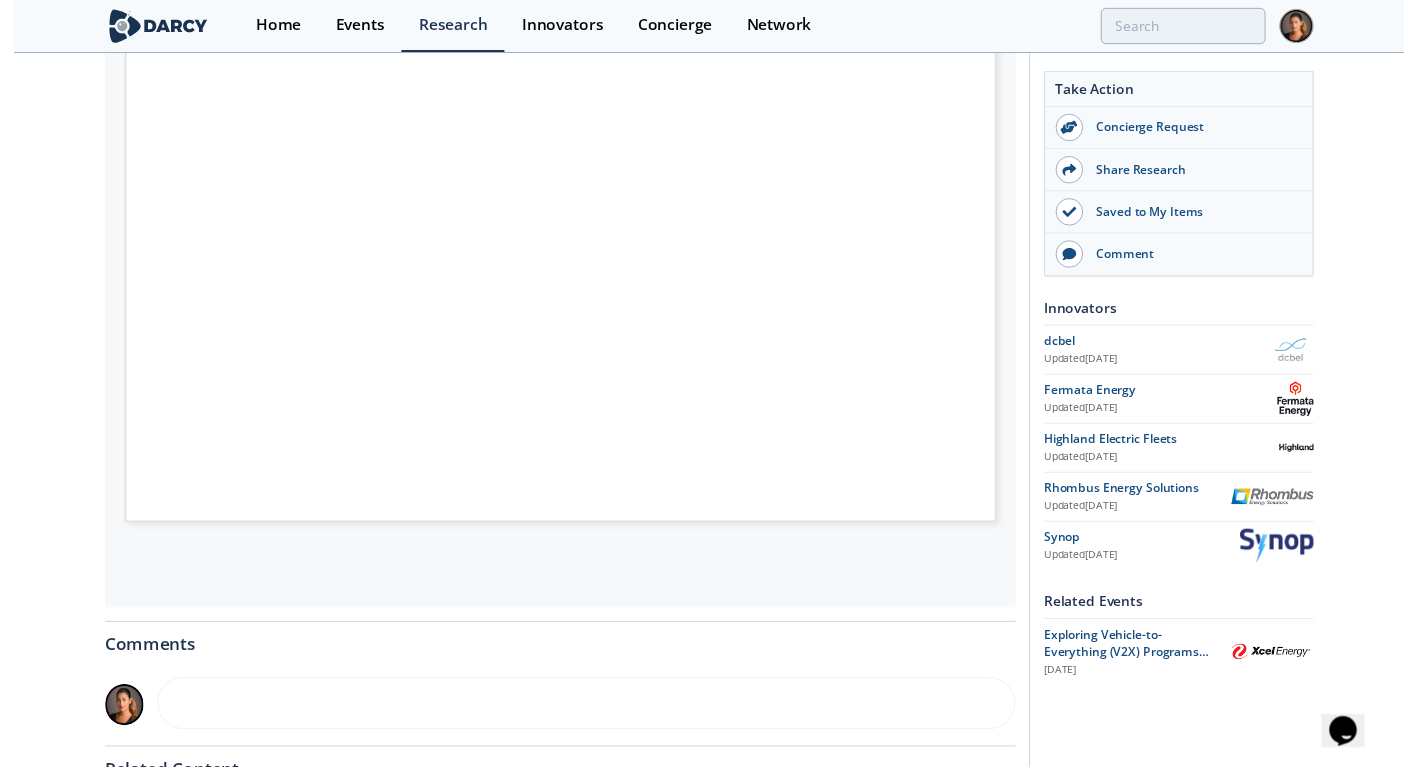 scroll, scrollTop: 0, scrollLeft: 0, axis: both 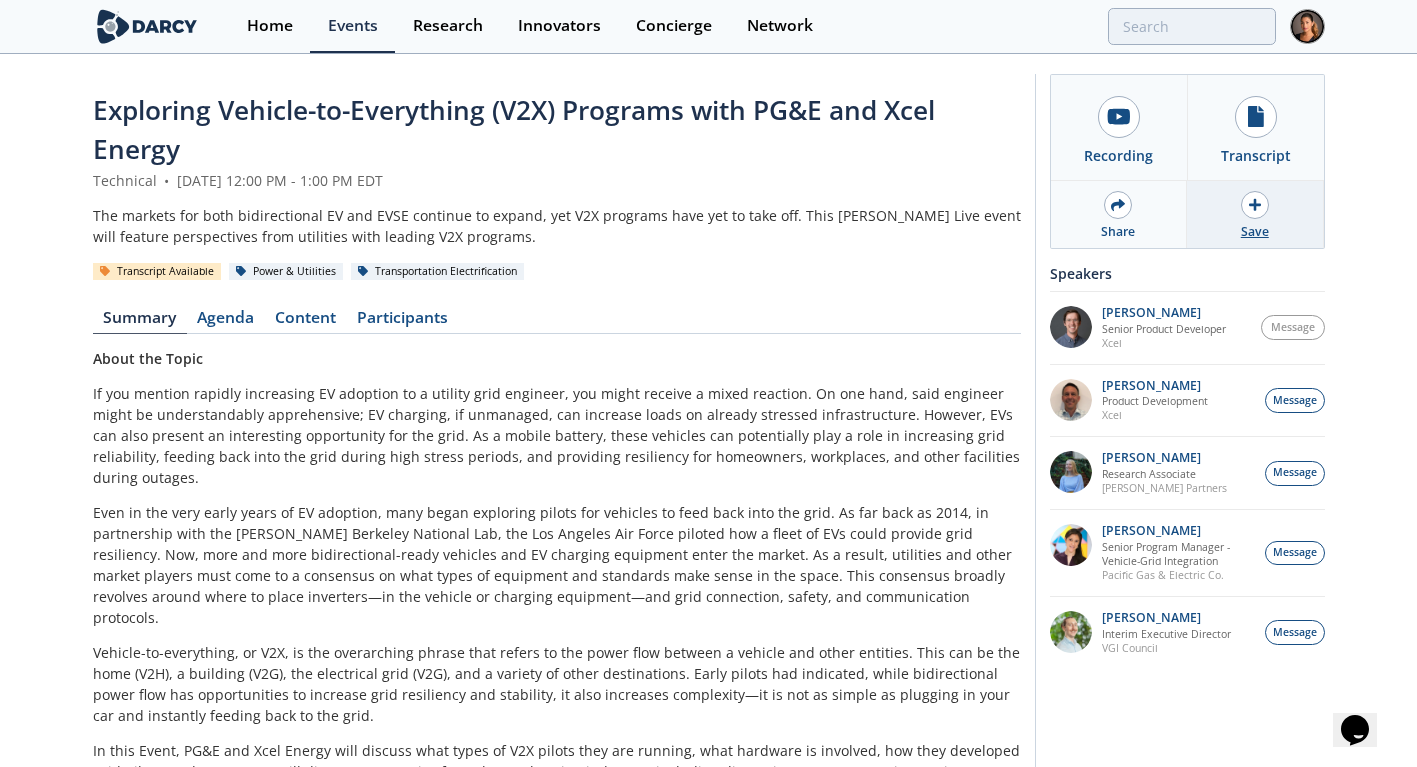 click 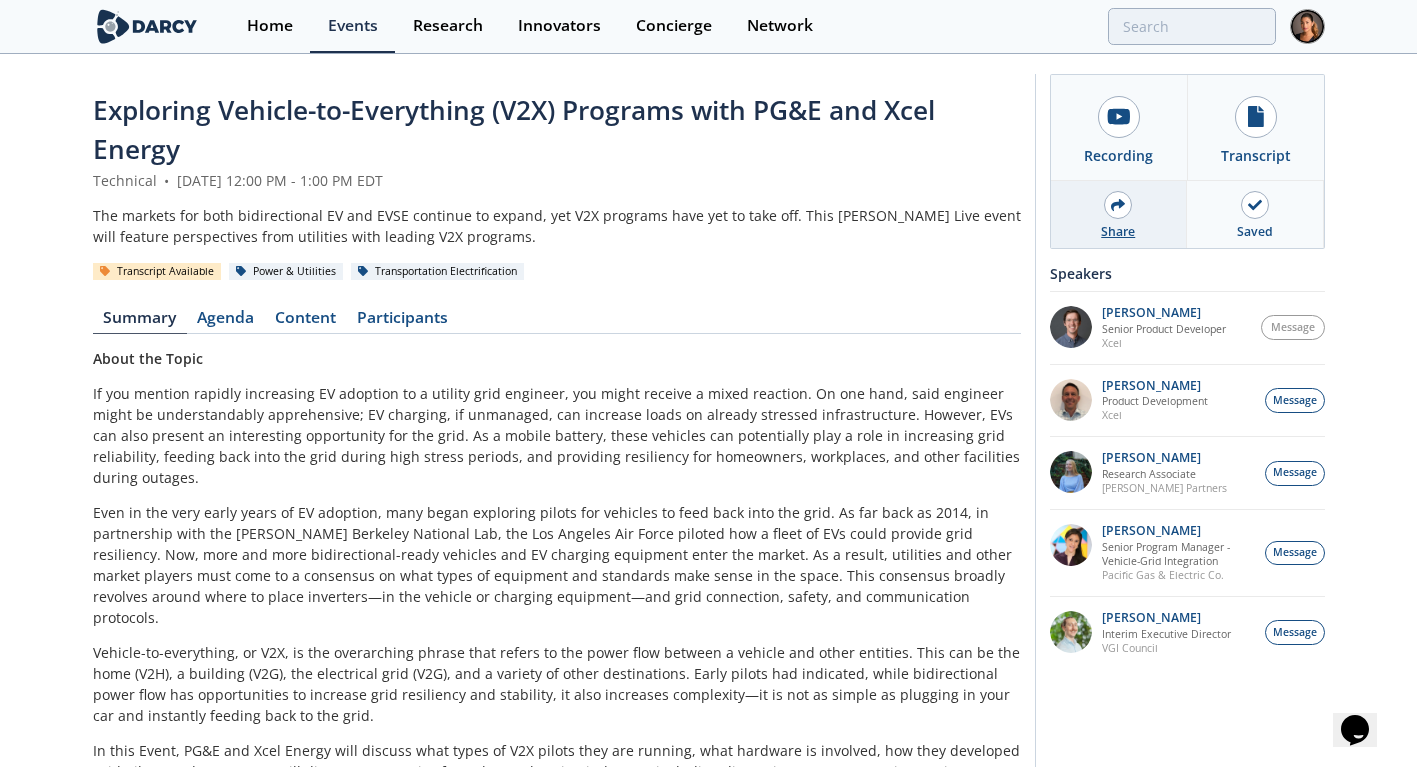 click on "Share" at bounding box center [1118, 232] 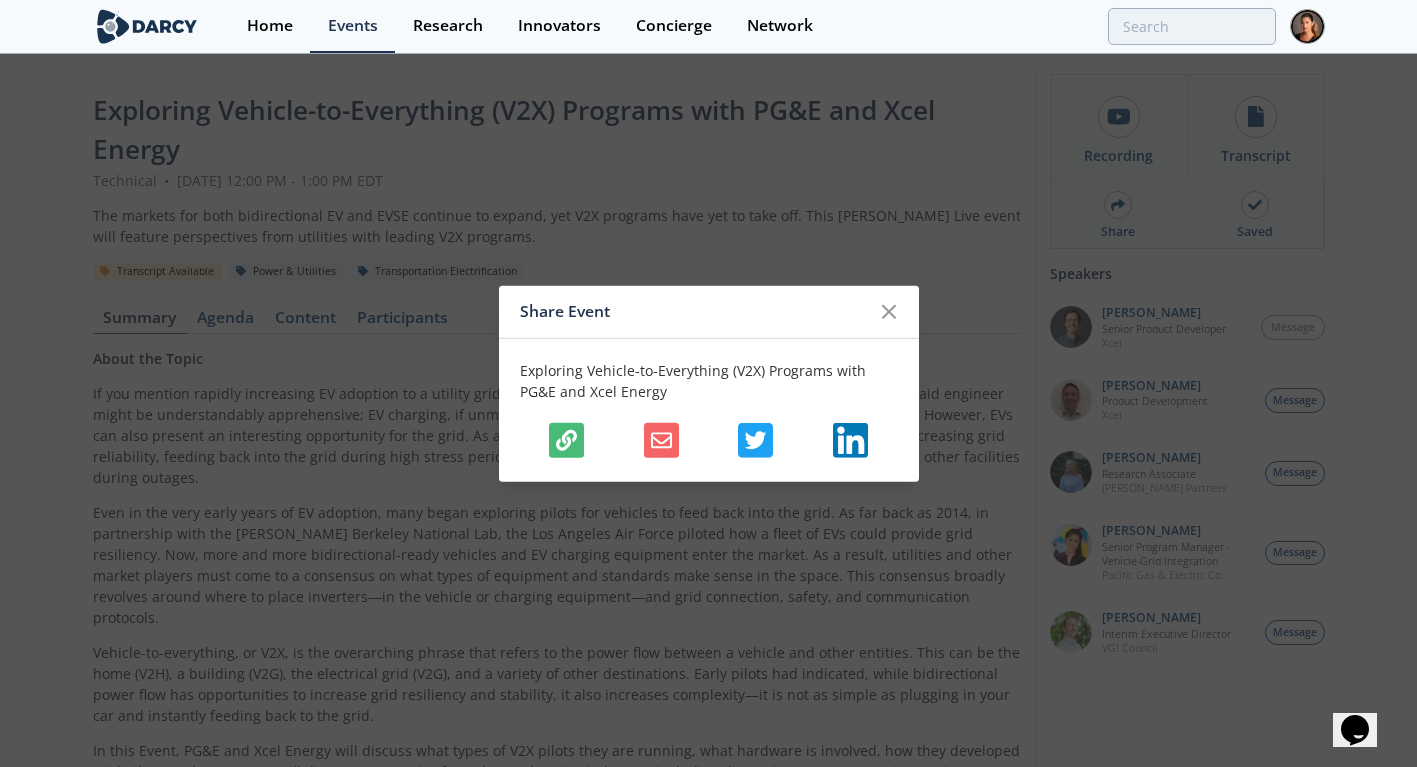 click 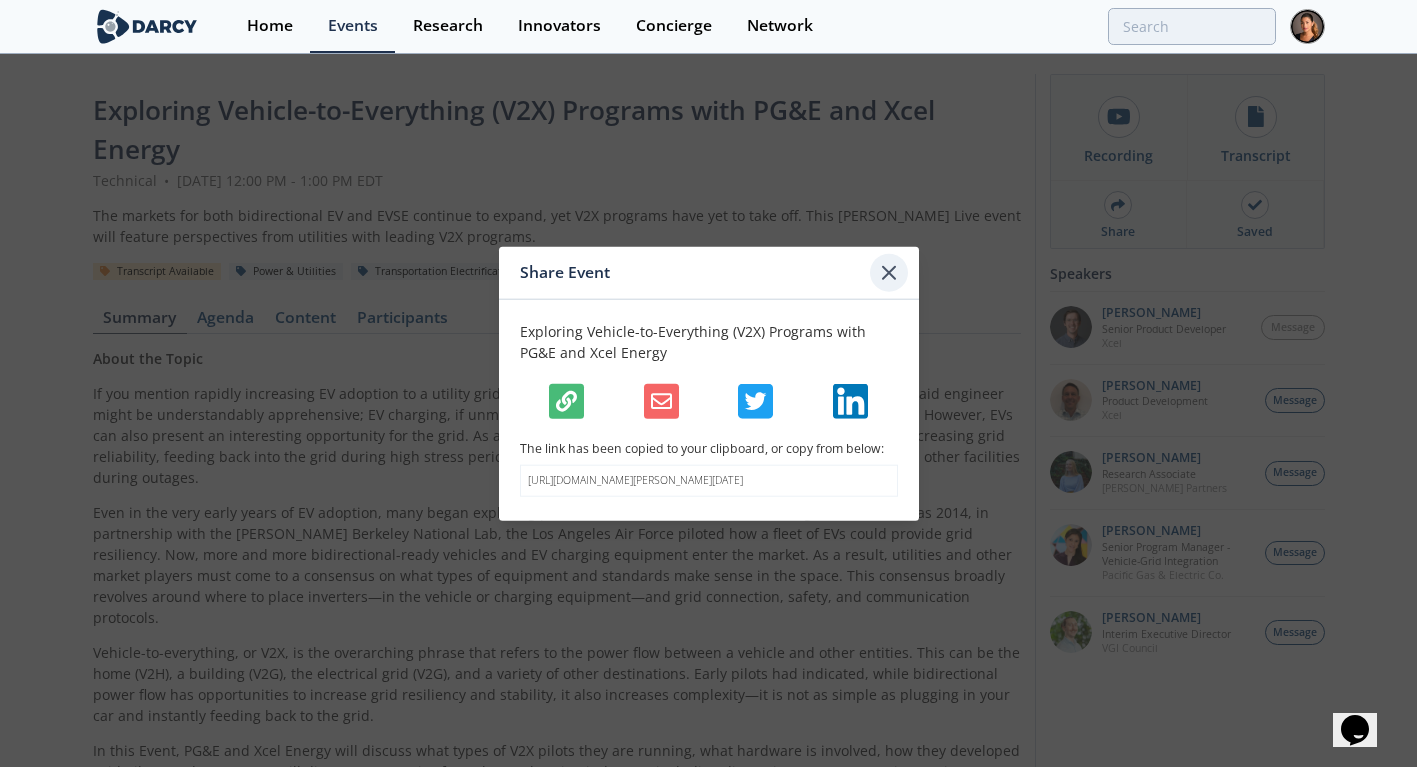 click 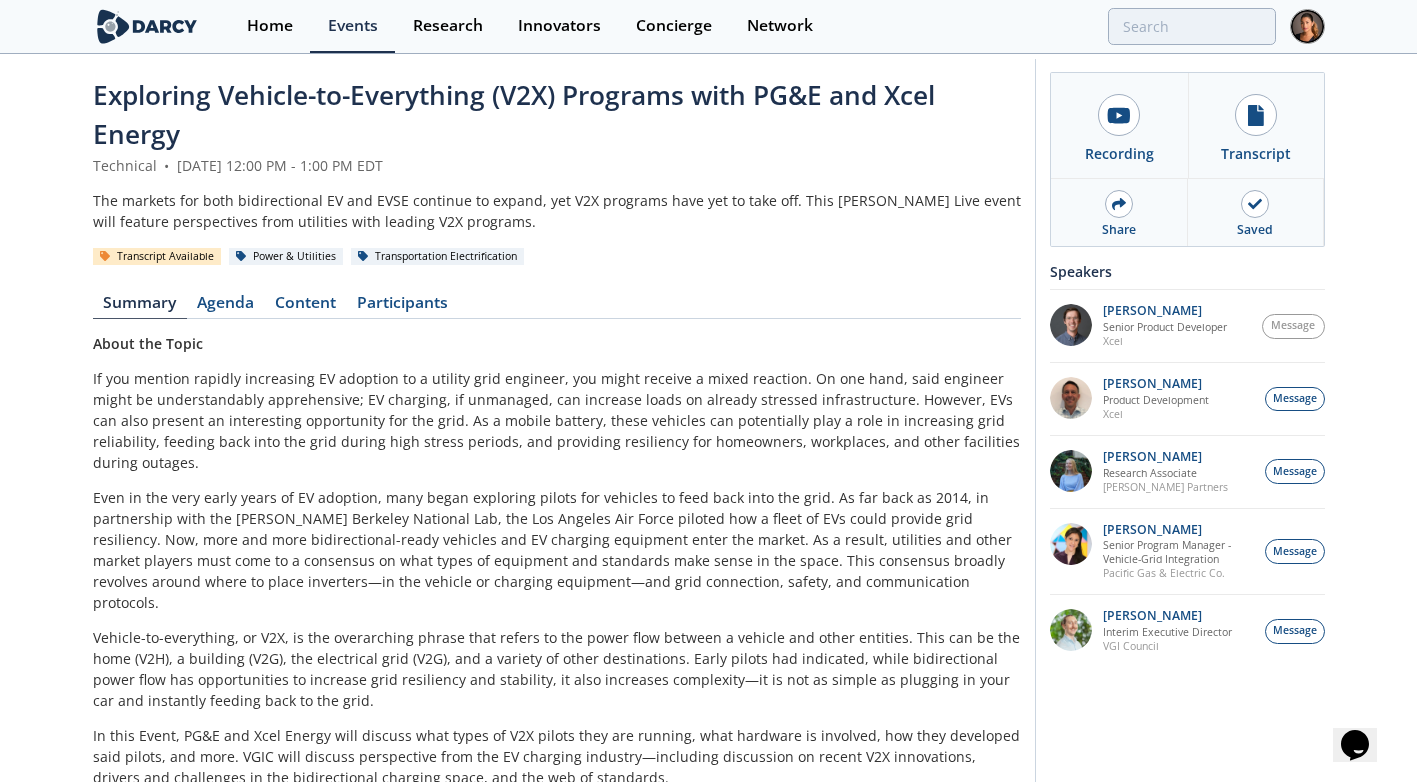 scroll, scrollTop: 0, scrollLeft: 0, axis: both 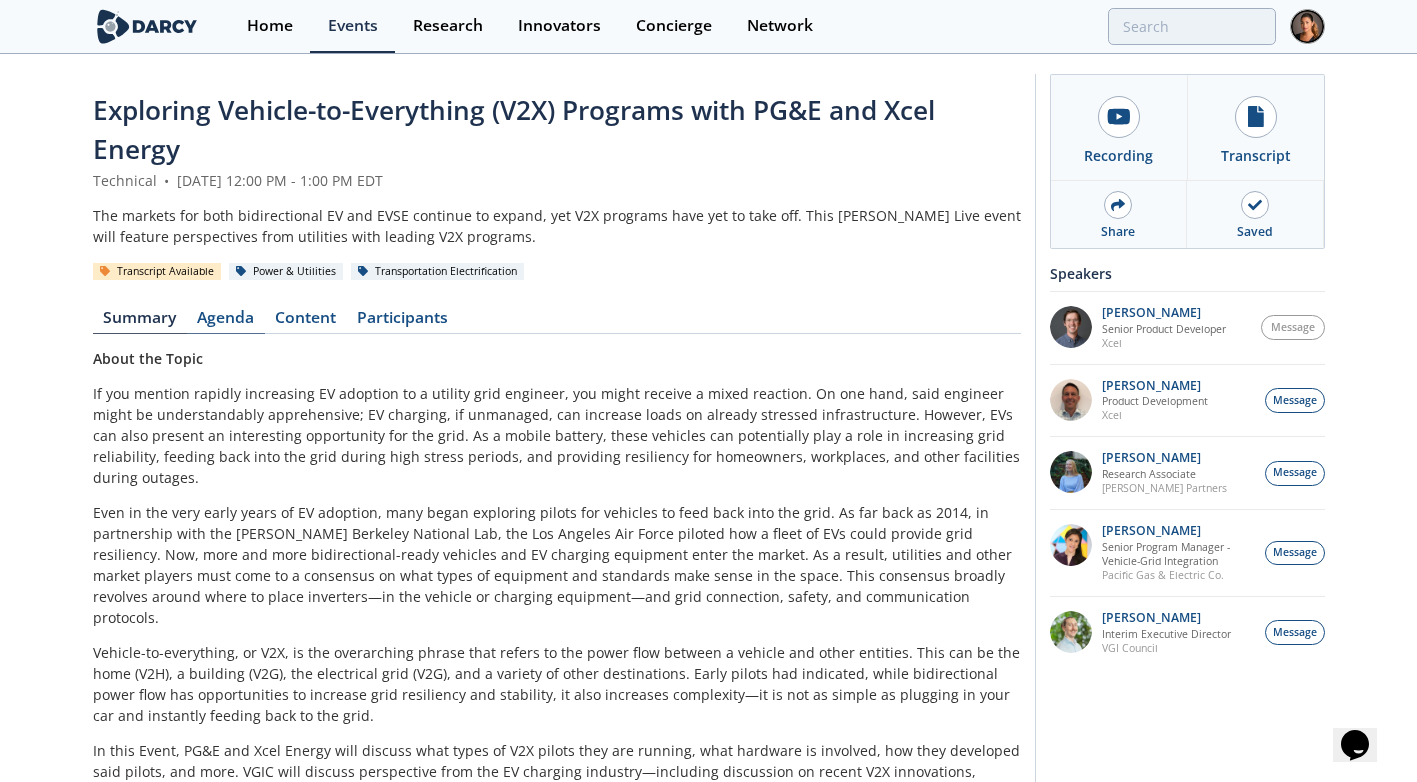 click on "Agenda" at bounding box center [226, 322] 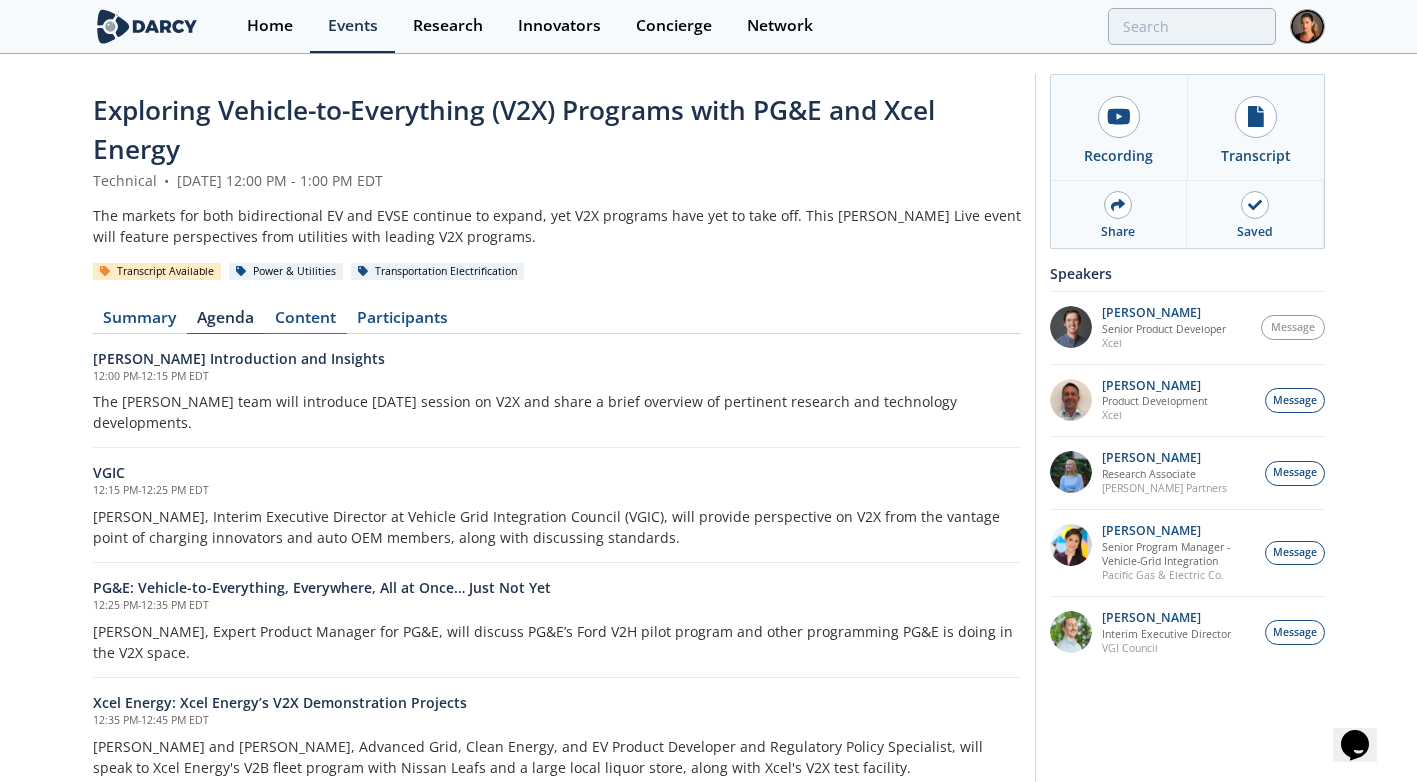 click on "Content" at bounding box center [306, 322] 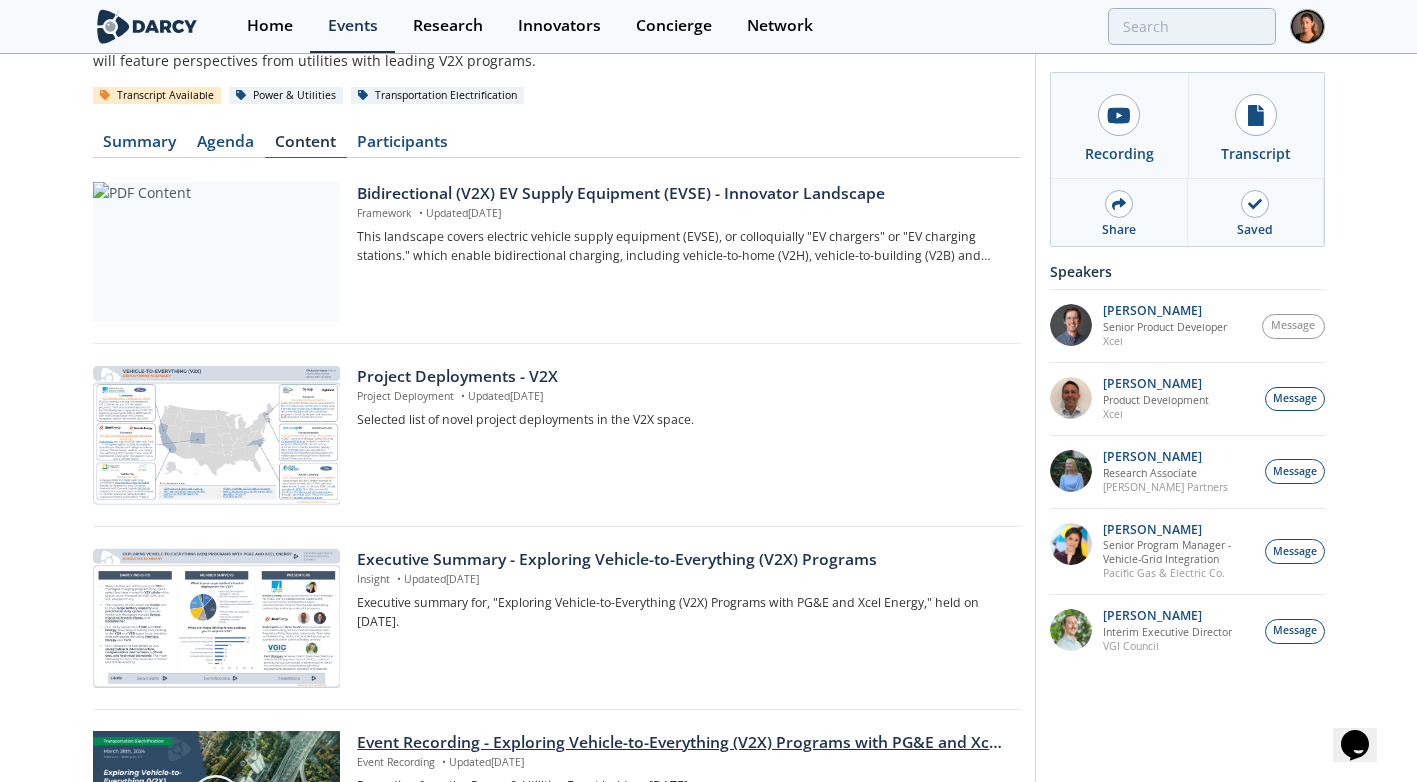 scroll, scrollTop: 76, scrollLeft: 0, axis: vertical 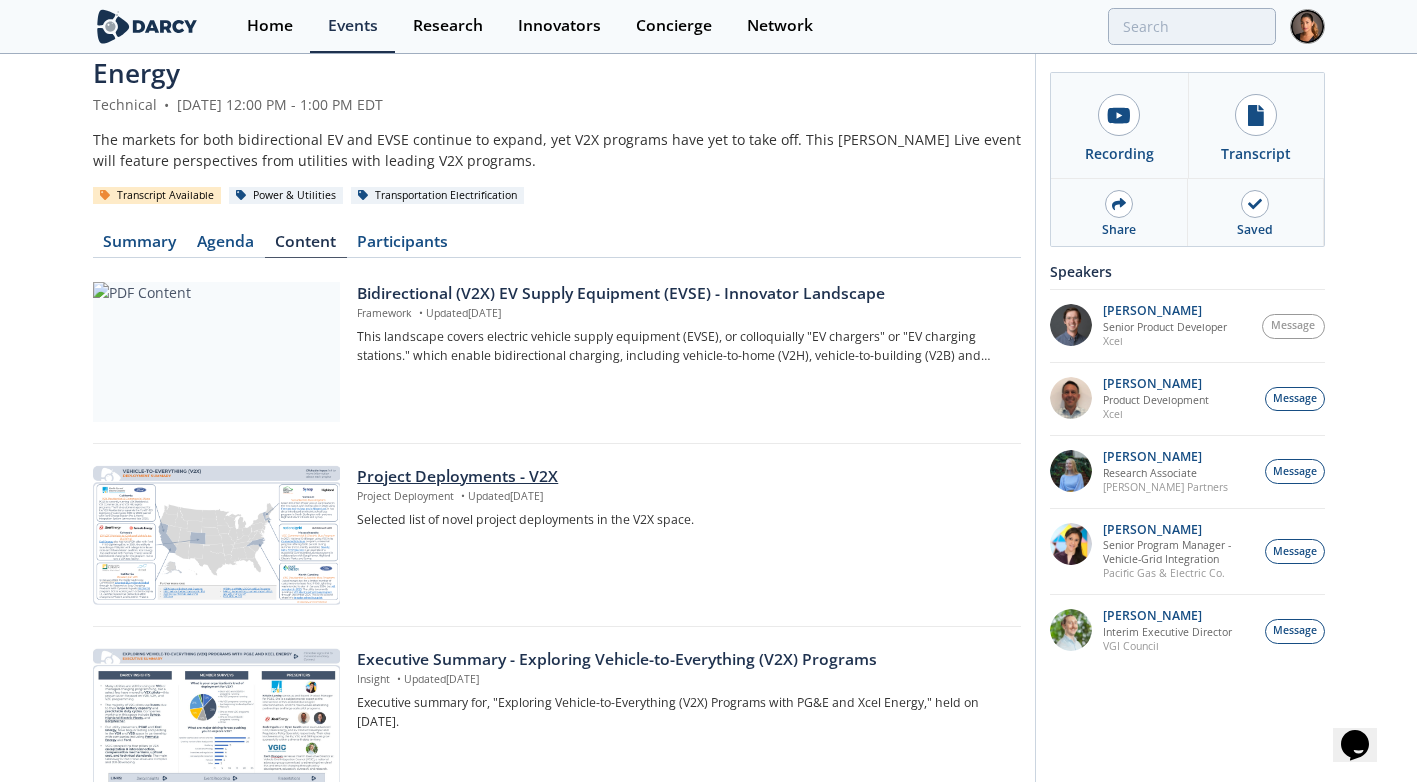 click on "Project Deployments - V2X" at bounding box center [681, 477] 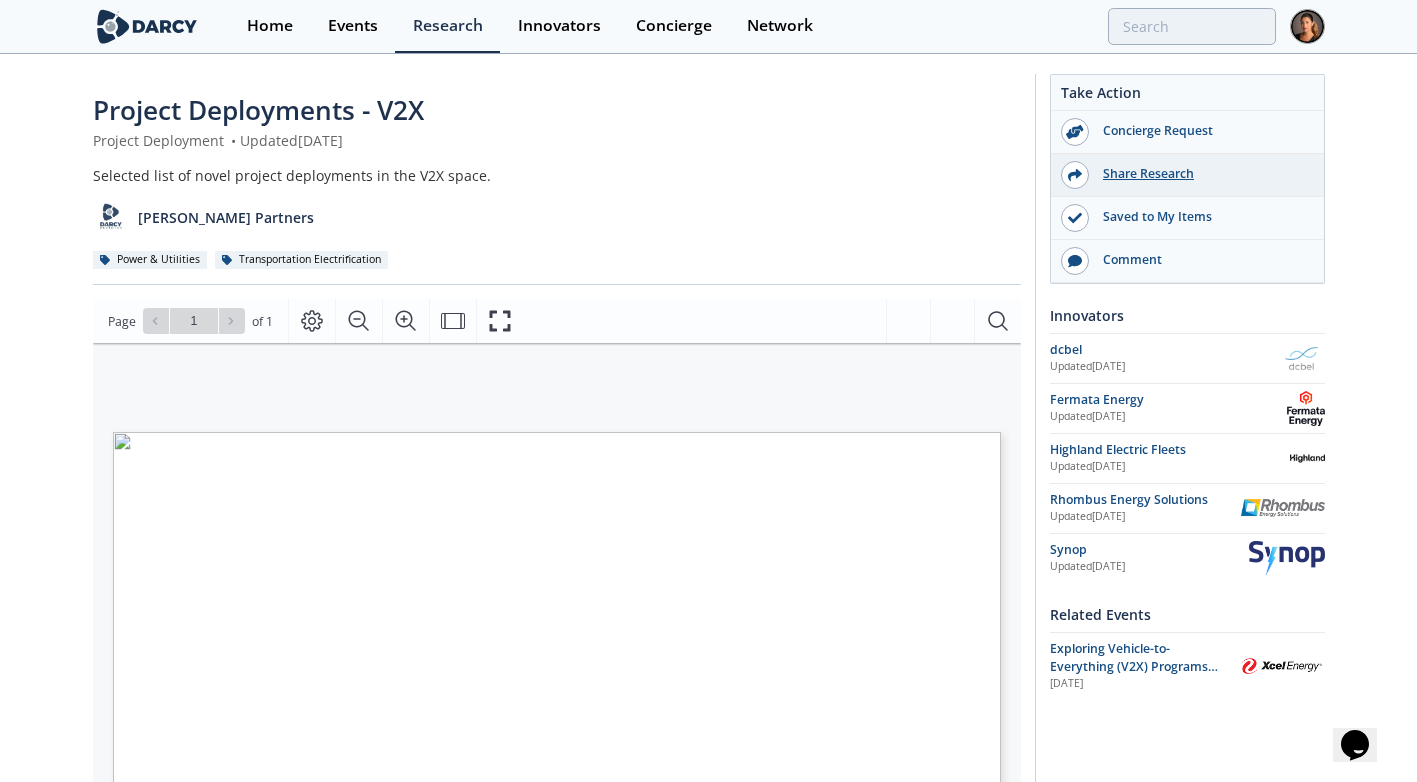 click on "Share Research" at bounding box center (1201, 174) 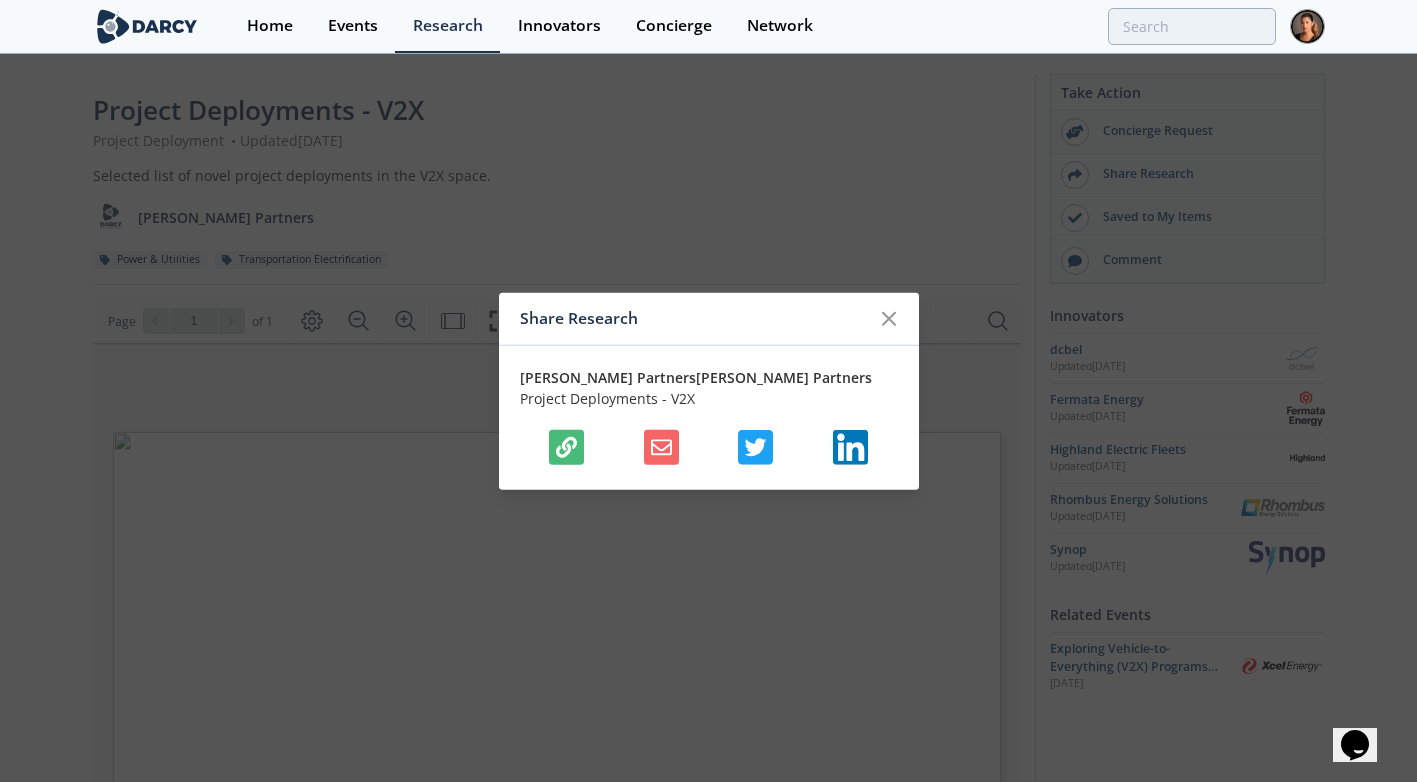 click 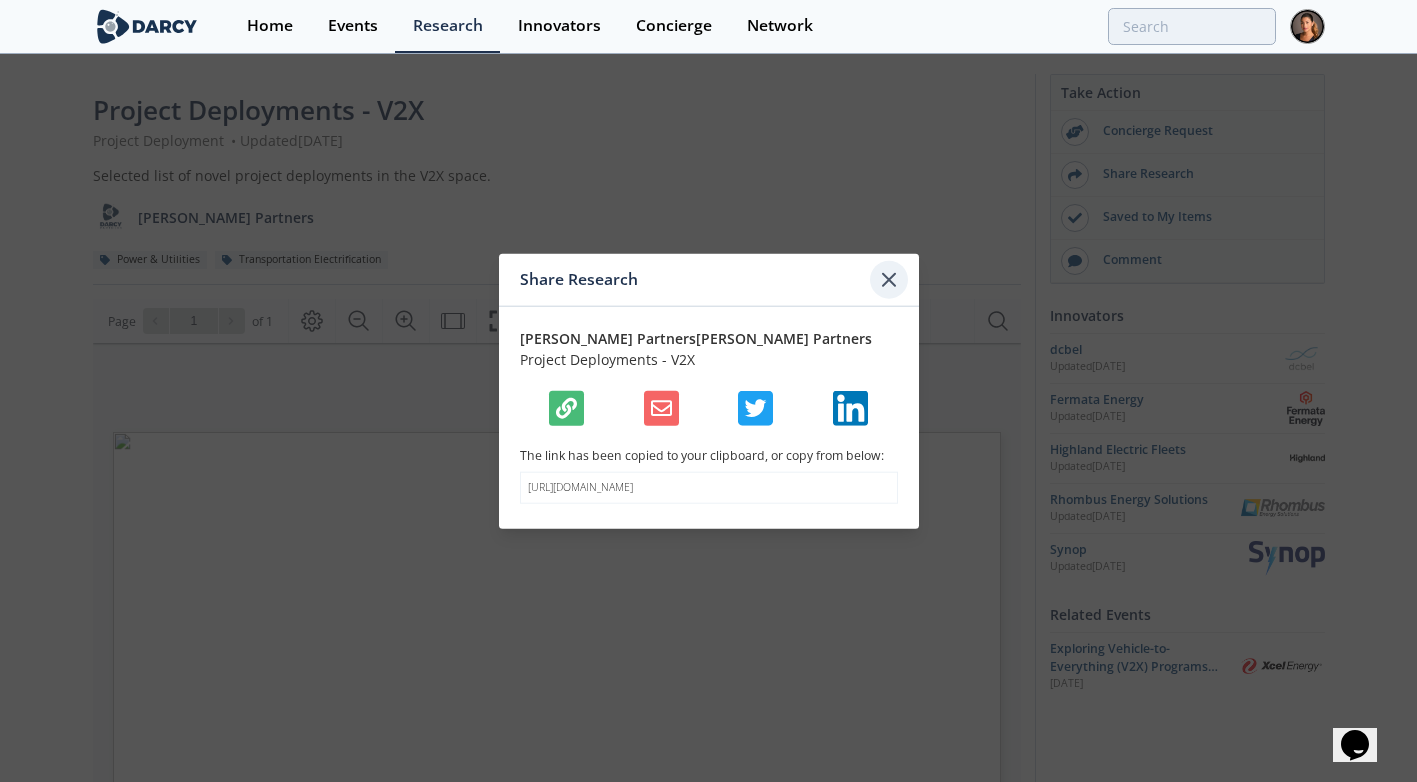 click 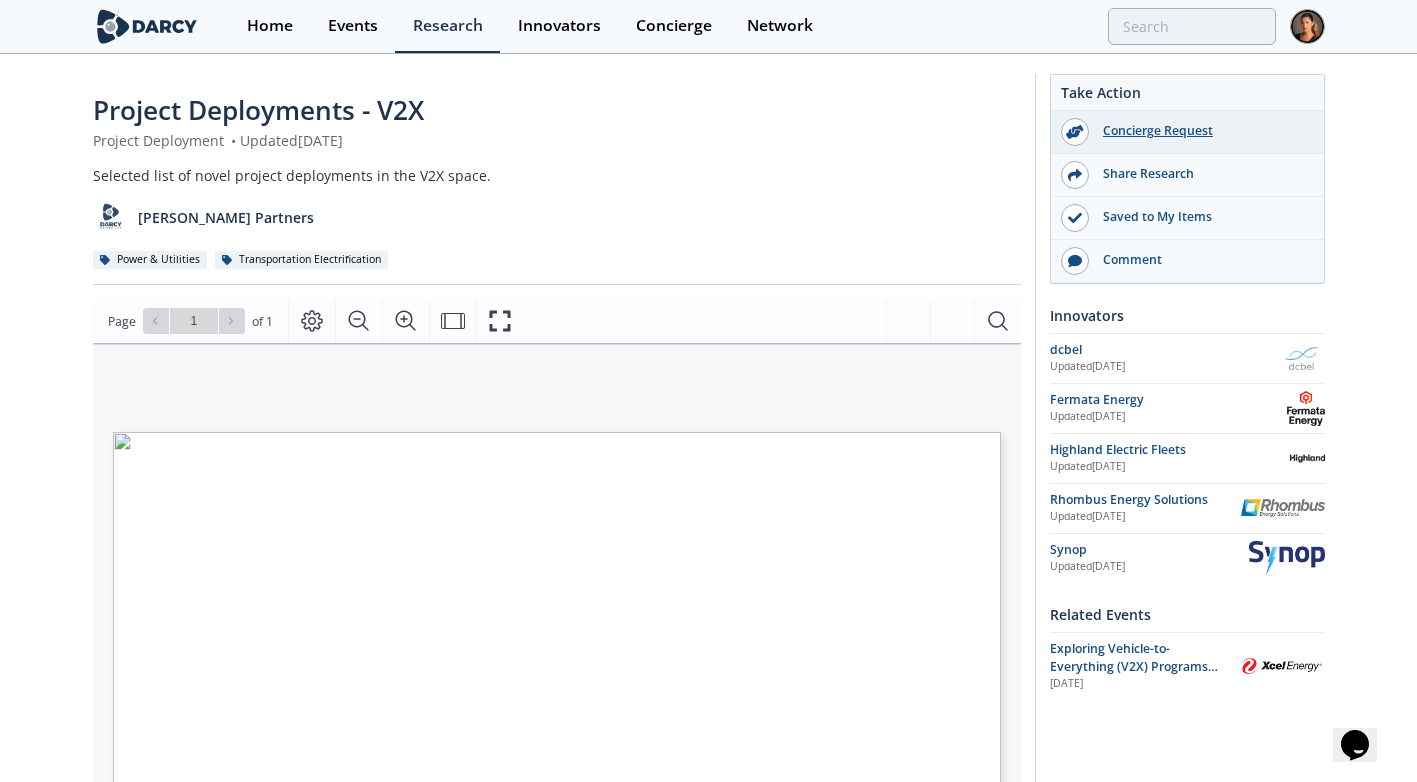 click on "Concierge Request" at bounding box center (1201, 131) 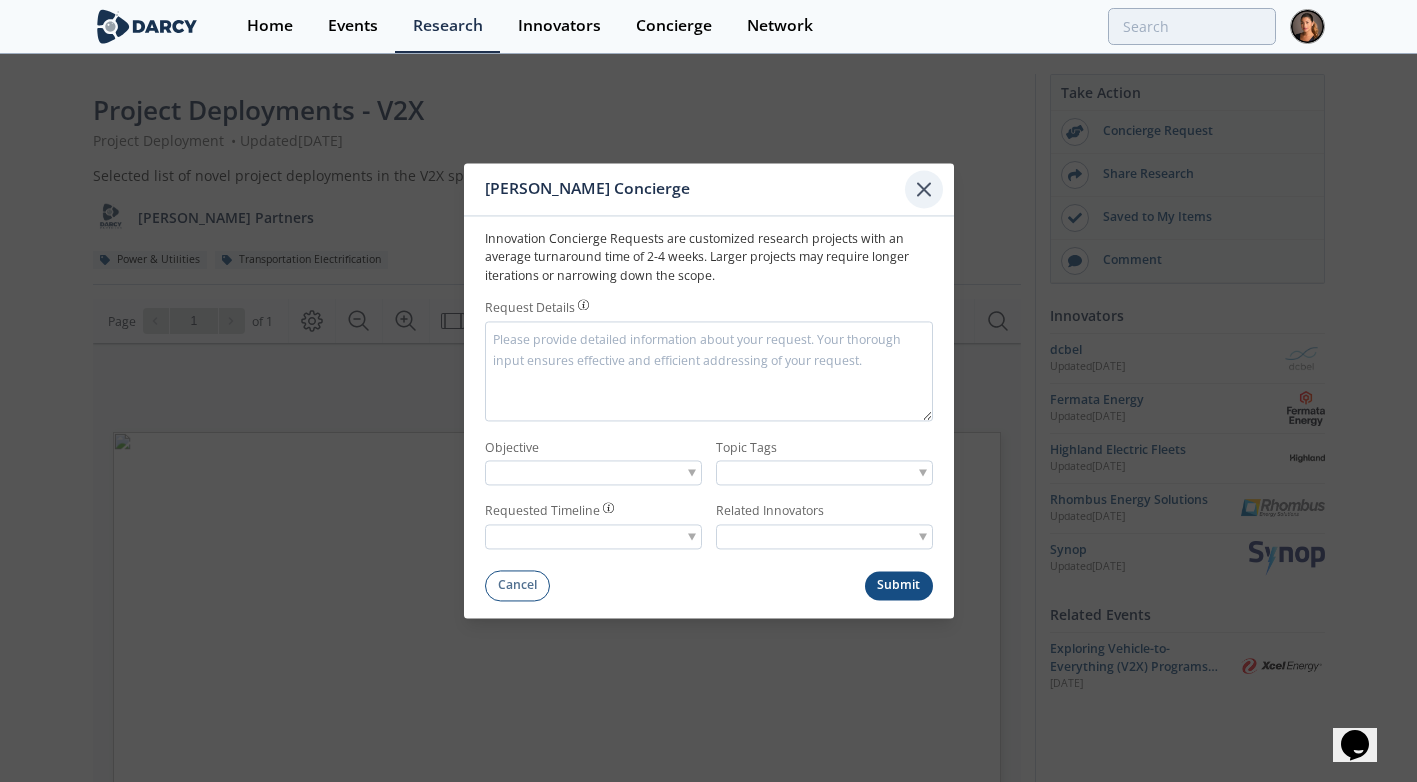 click 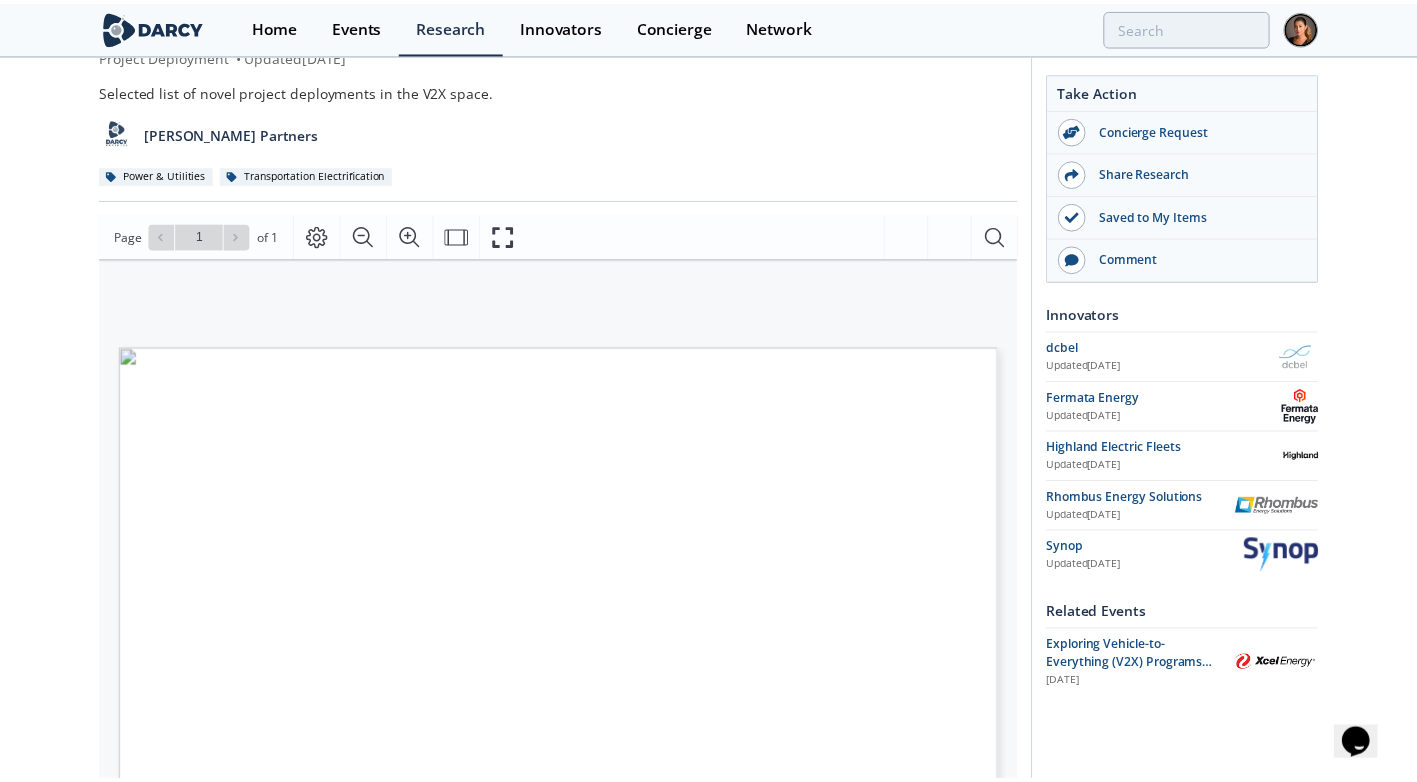 scroll, scrollTop: 100, scrollLeft: 0, axis: vertical 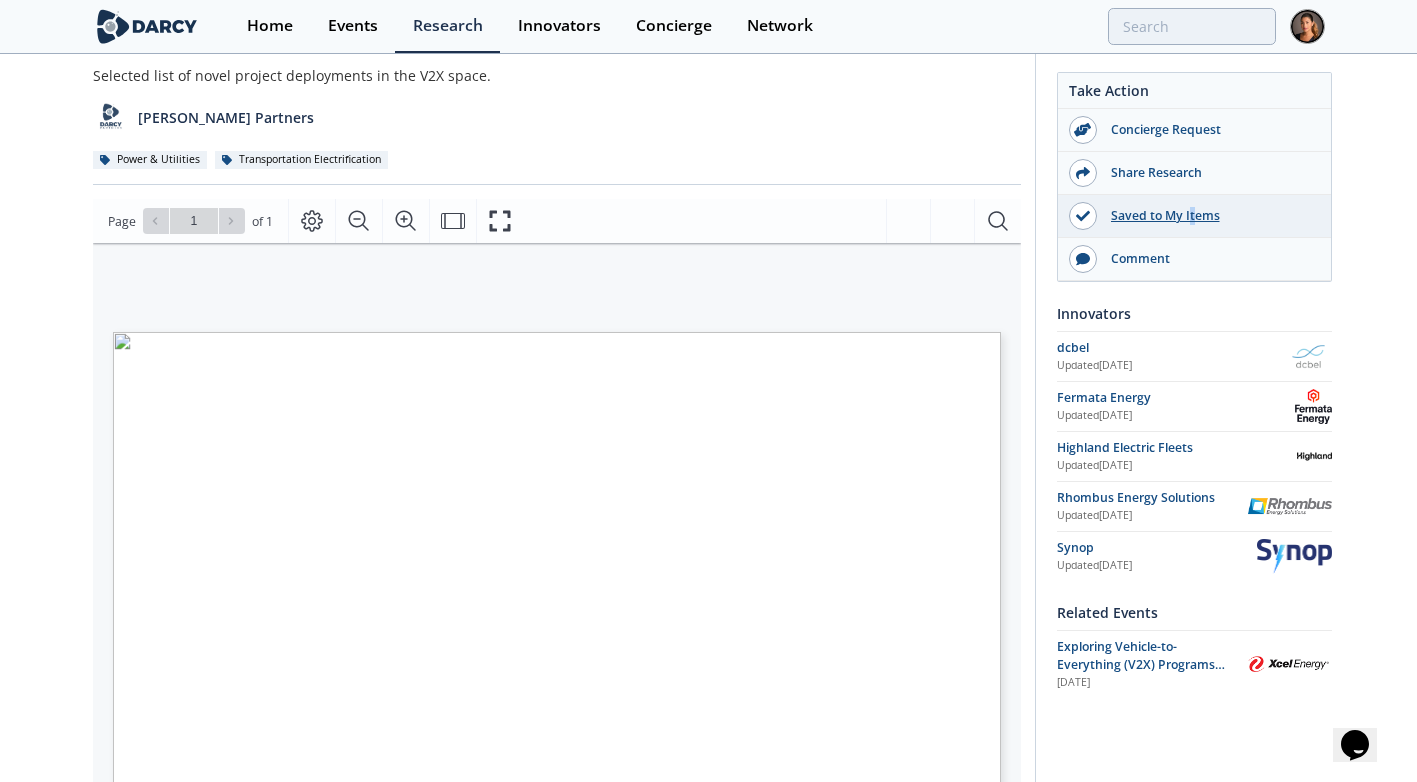 click on "Saved to My Items" at bounding box center [1194, 216] 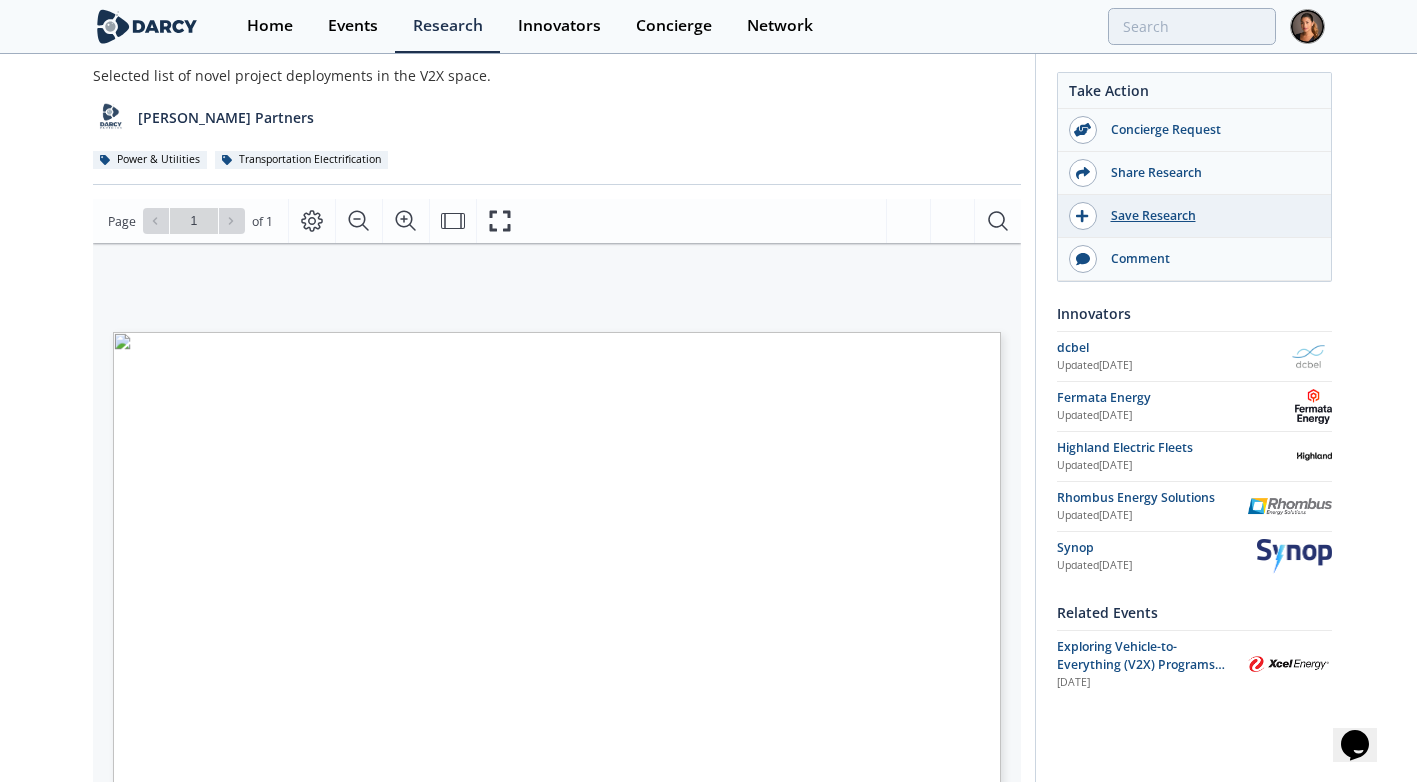 drag, startPoint x: 1194, startPoint y: 230, endPoint x: 1166, endPoint y: 221, distance: 29.410883 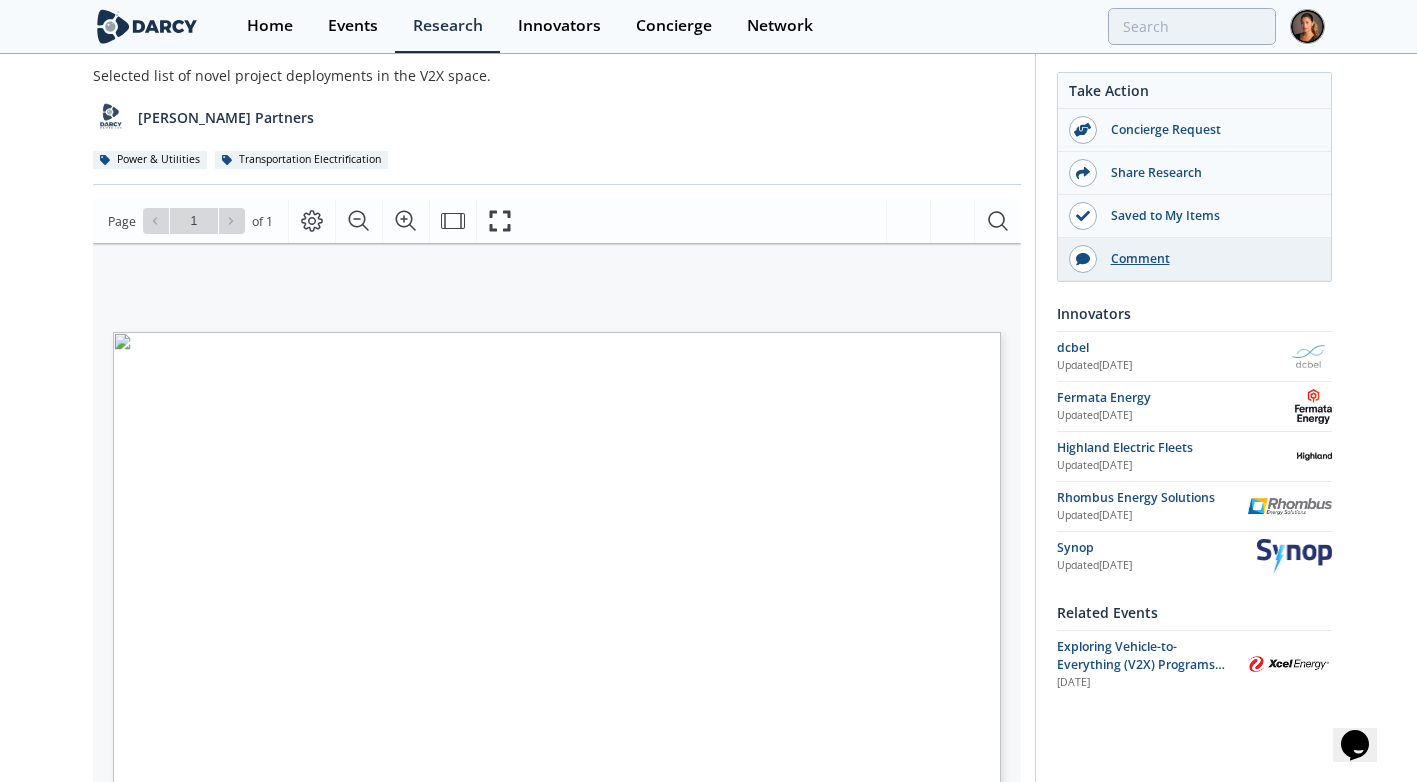 click on "Comment" at bounding box center [1209, 259] 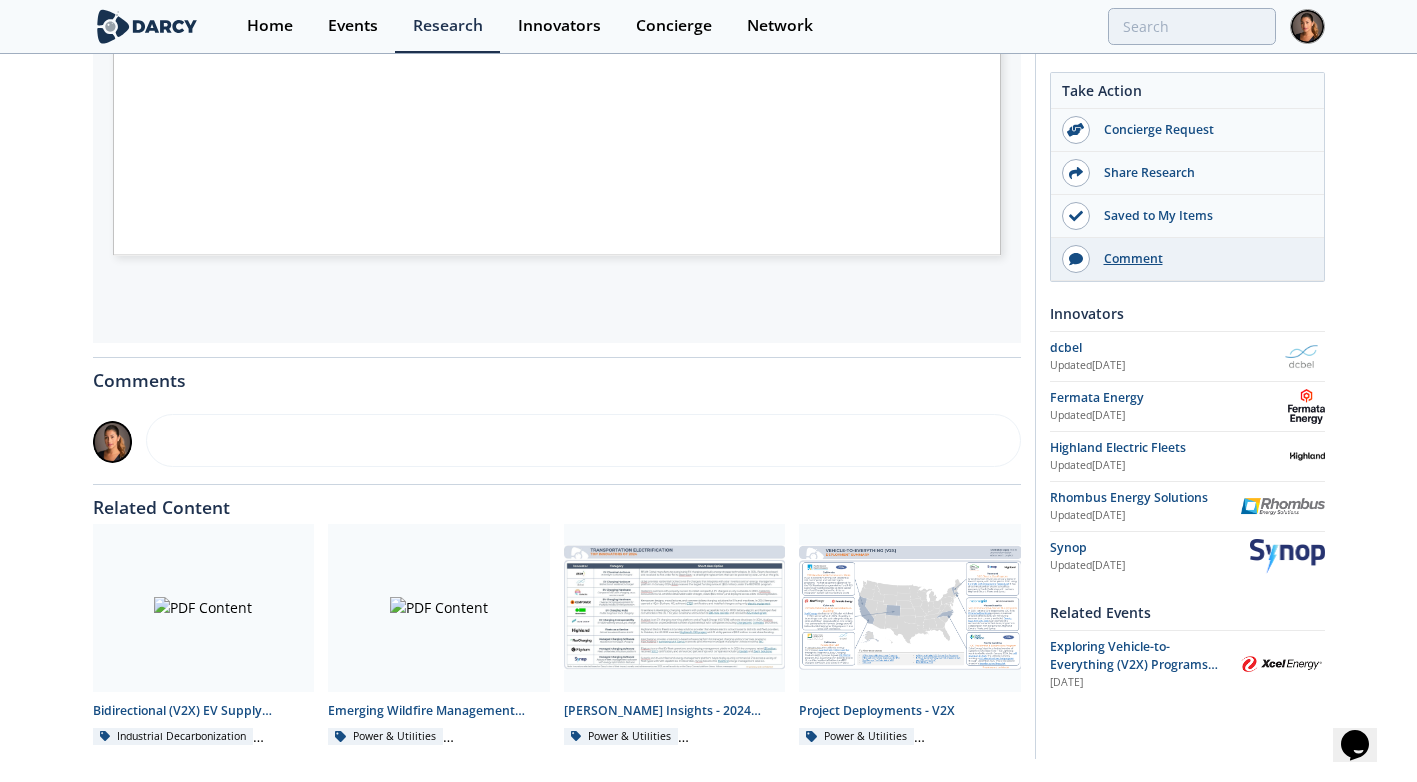 scroll, scrollTop: 729, scrollLeft: 0, axis: vertical 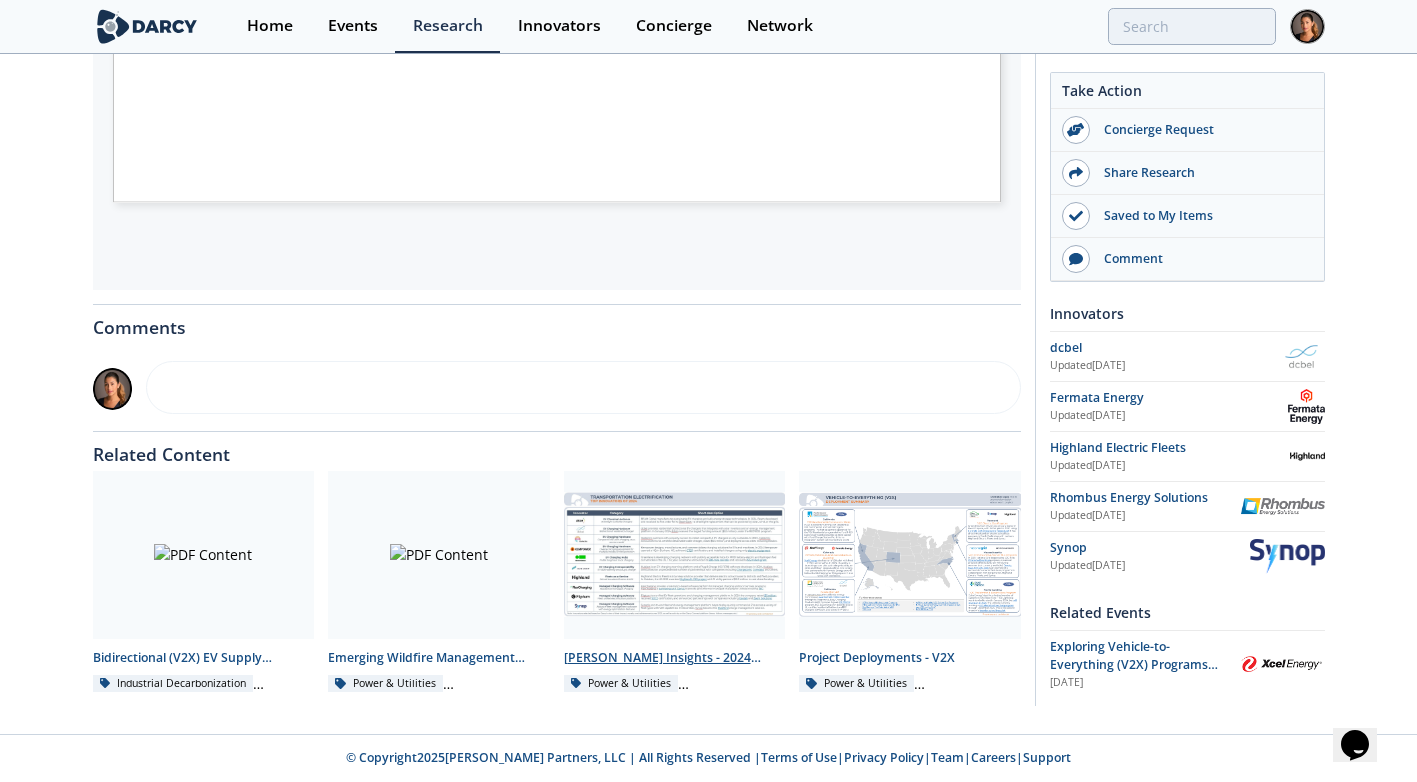 click at bounding box center (675, 555) 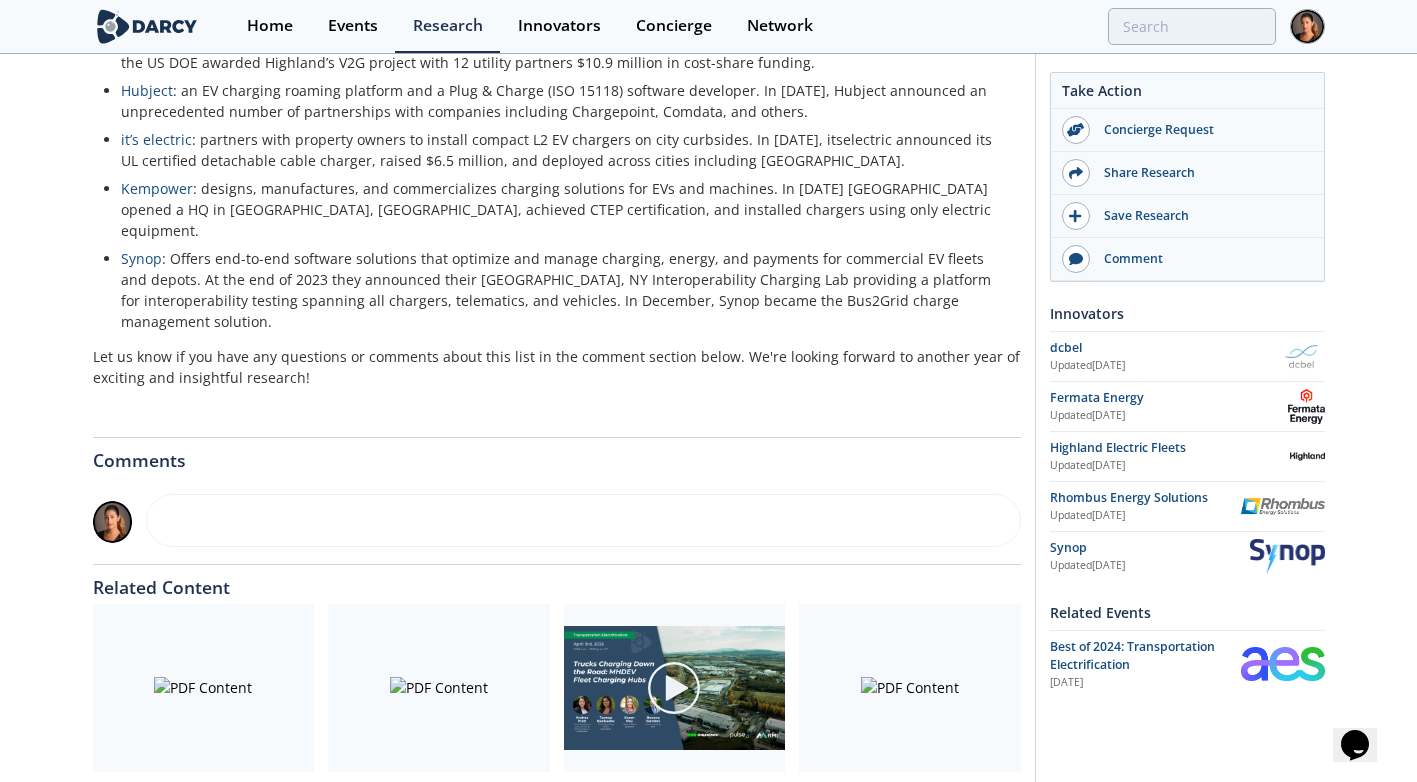 scroll, scrollTop: 1391, scrollLeft: 0, axis: vertical 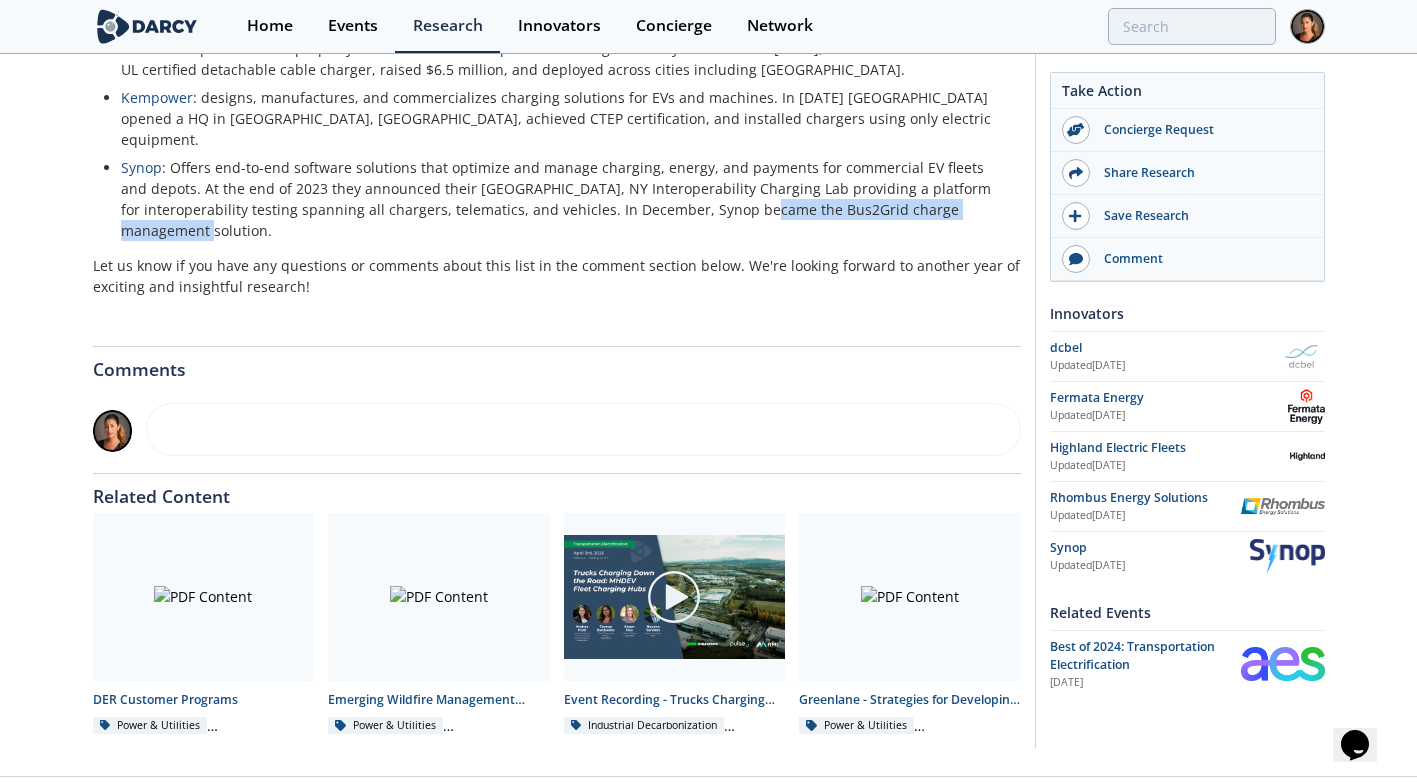 drag, startPoint x: 951, startPoint y: 186, endPoint x: 692, endPoint y: 197, distance: 259.2335 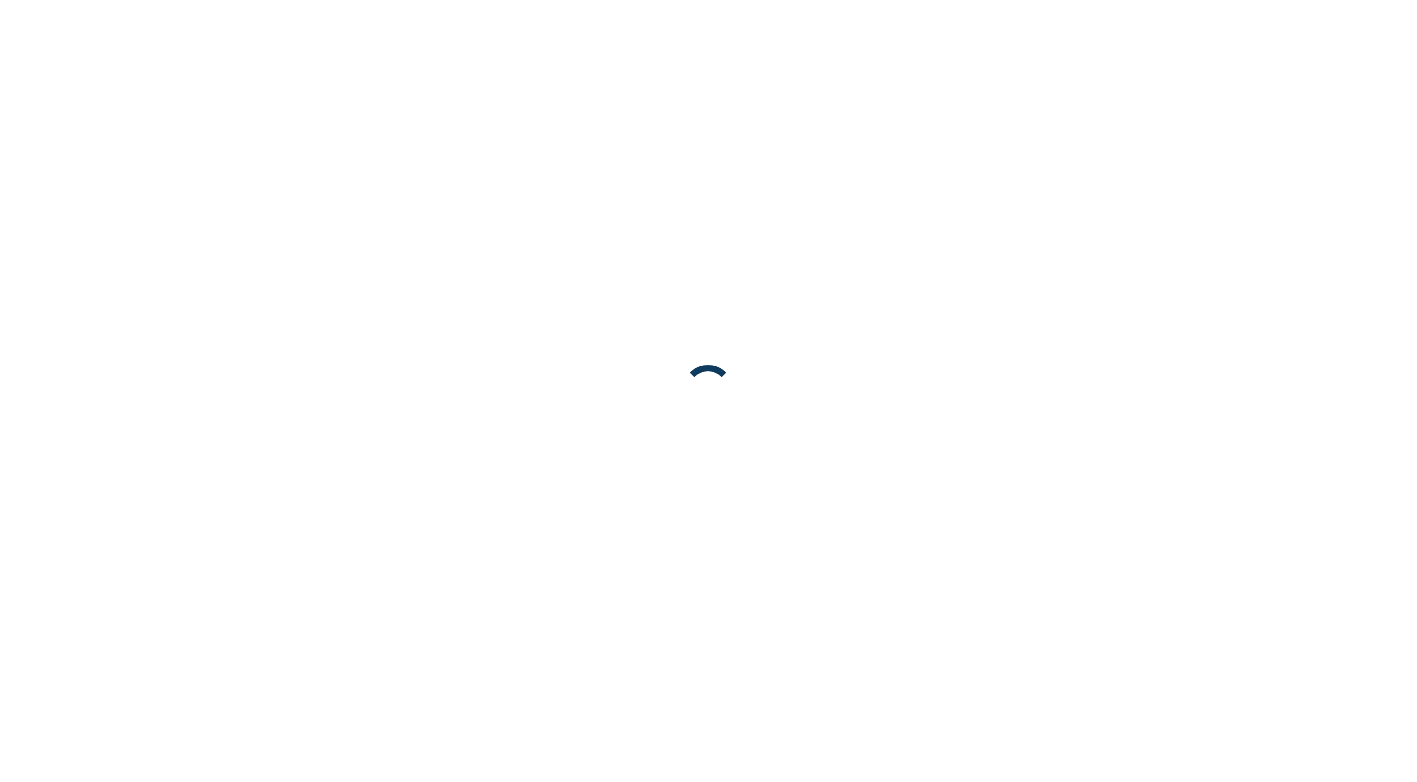 scroll, scrollTop: 0, scrollLeft: 0, axis: both 